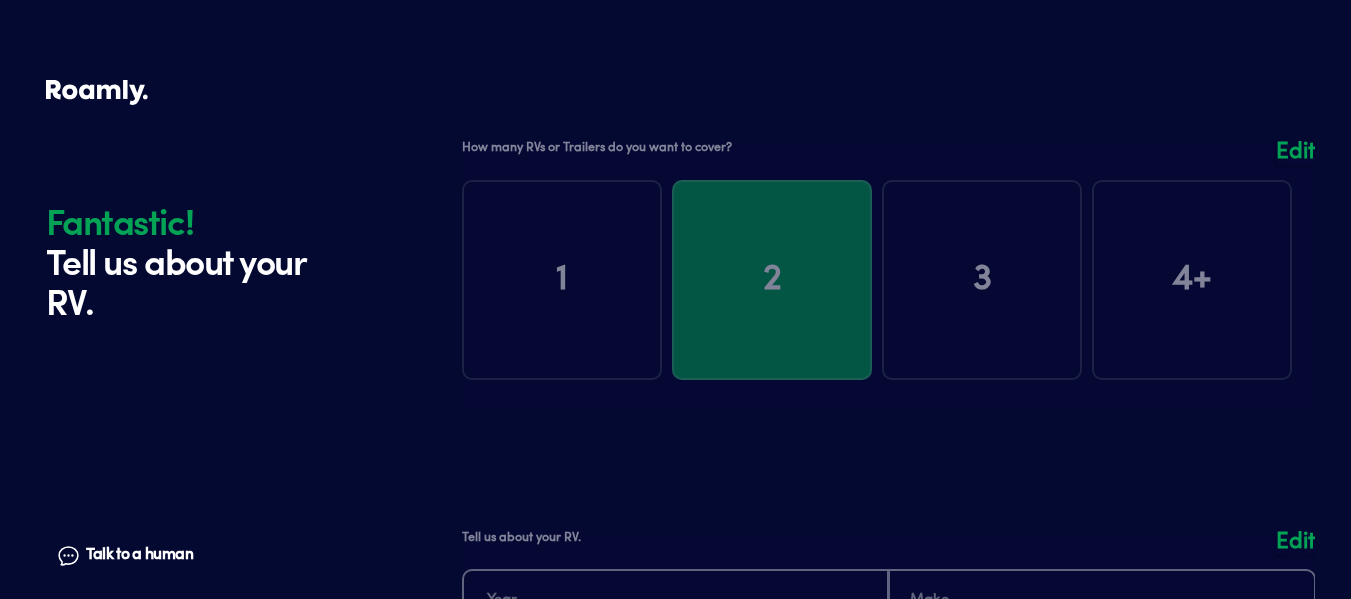 scroll, scrollTop: 1403, scrollLeft: 0, axis: vertical 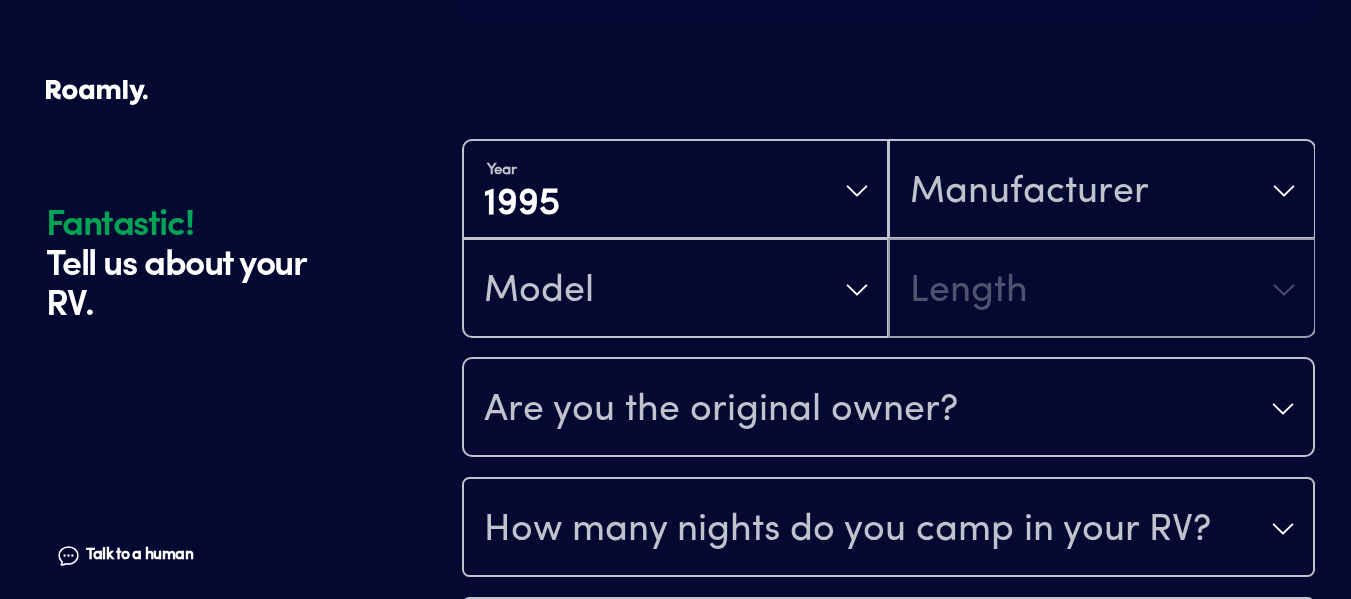 click on "Year [DATE] Manufacturer Model Length" at bounding box center [888, 239] 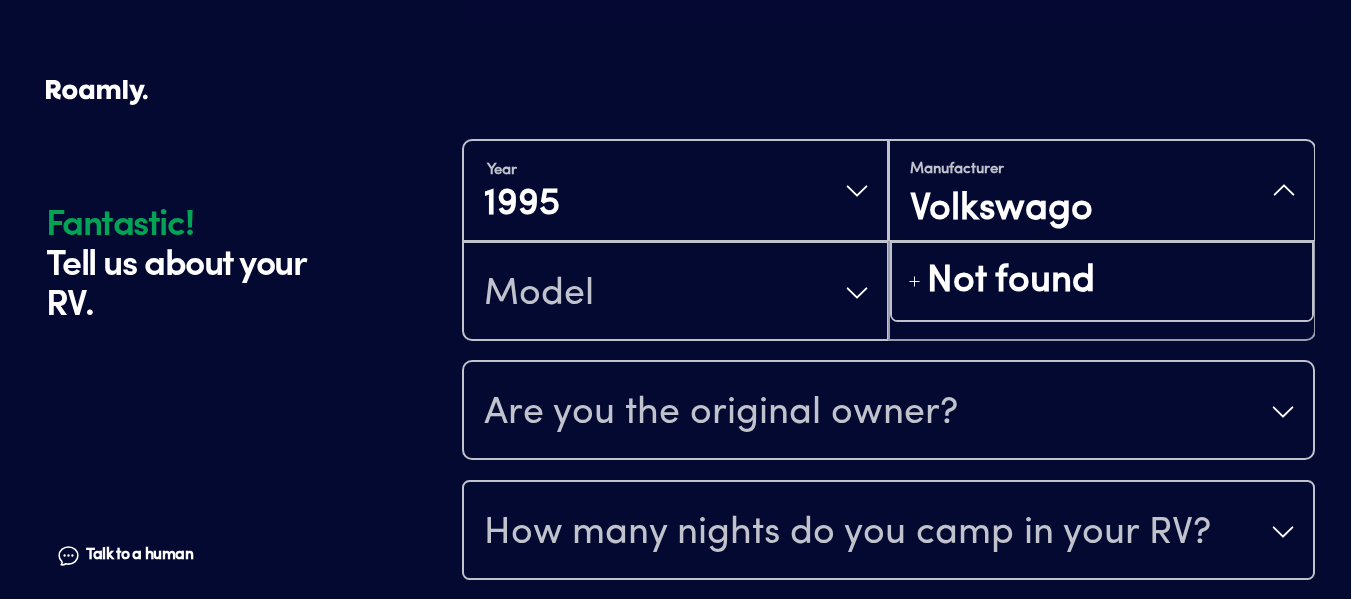 type on "Volkswagon" 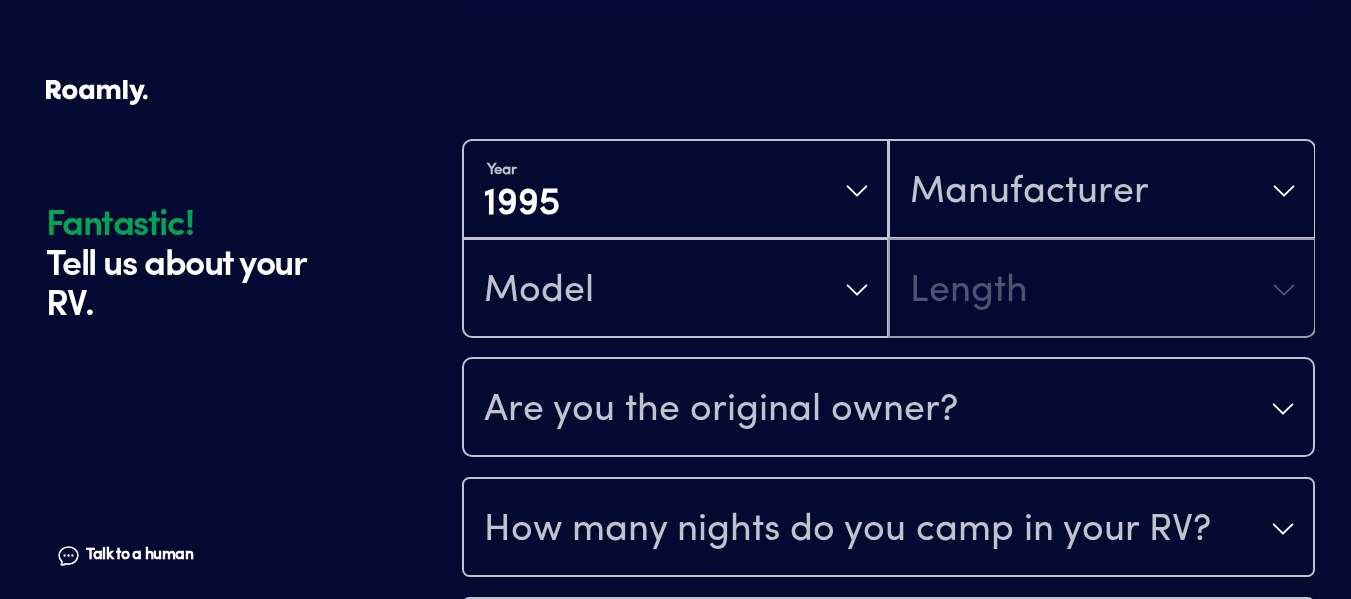 click on "Year [DATE] Manufacturer Model Length" at bounding box center (888, 239) 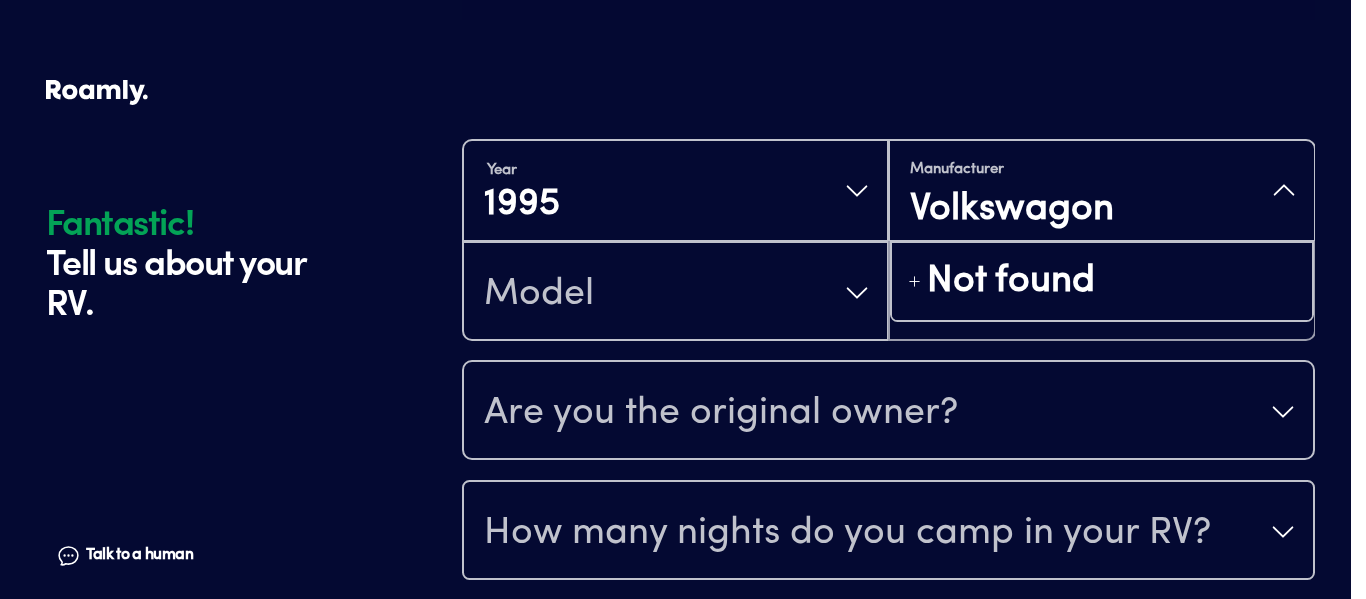 click on "Volkswagon" at bounding box center (1101, 209) 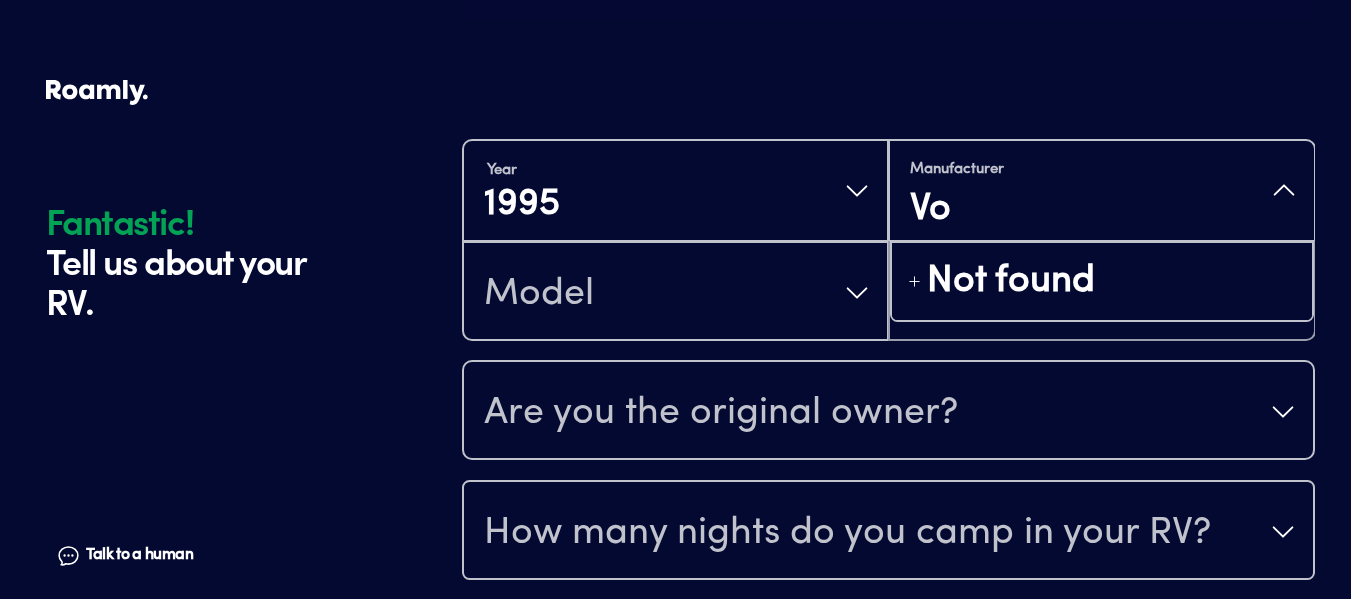 type on "V" 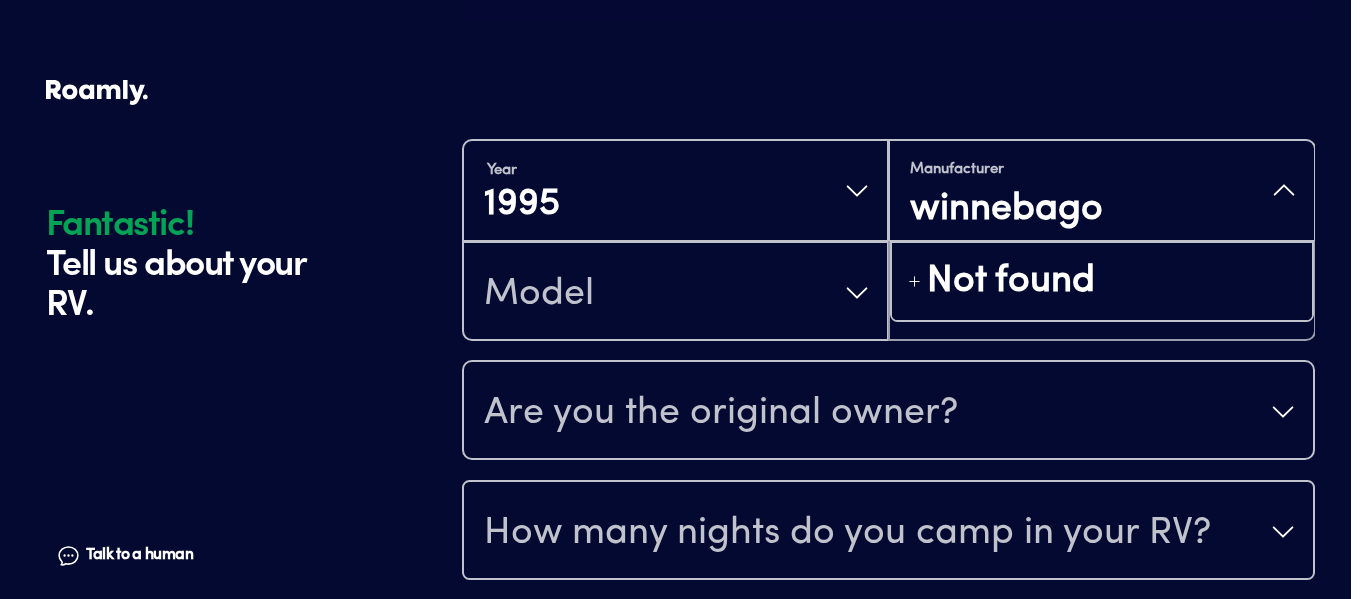 click on "winnebago" at bounding box center [1101, 209] 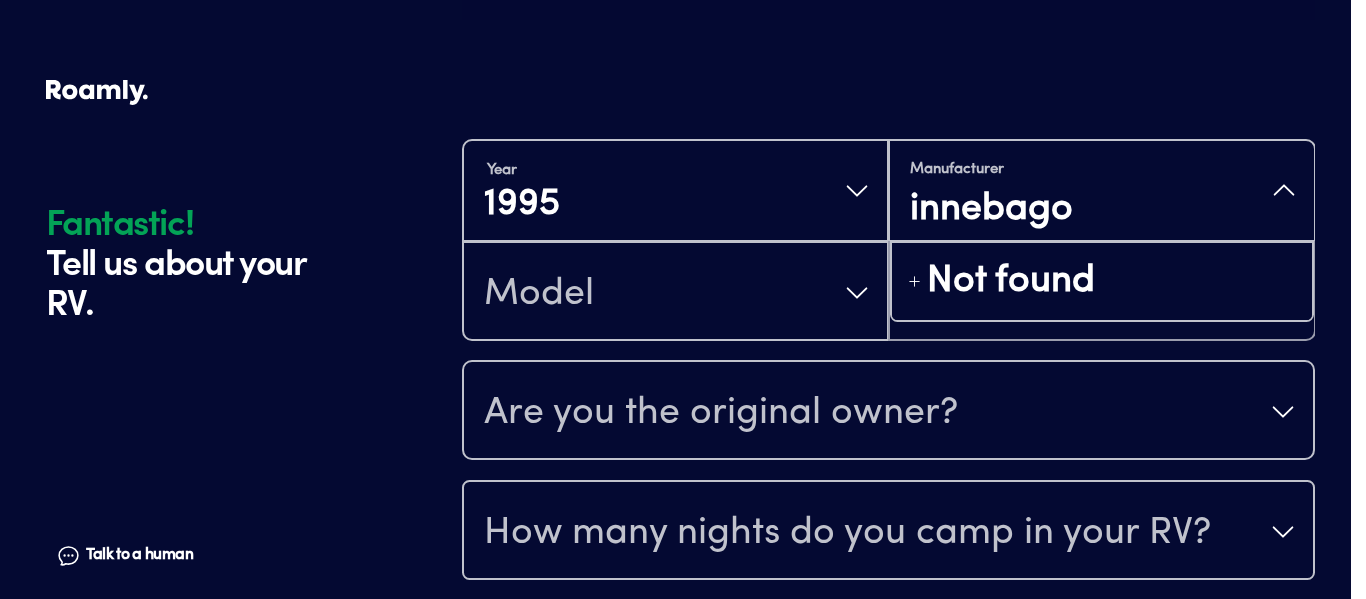 type on "Winnebago" 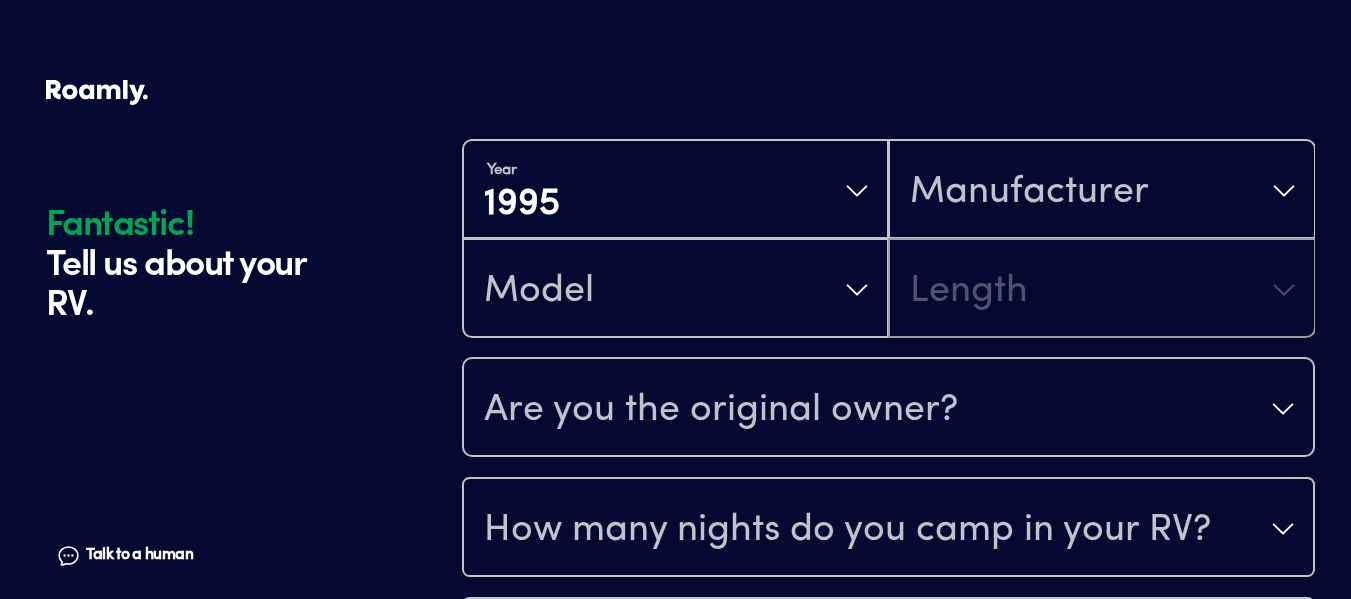 click on "Year [DATE] Manufacturer Model Length" at bounding box center [888, 239] 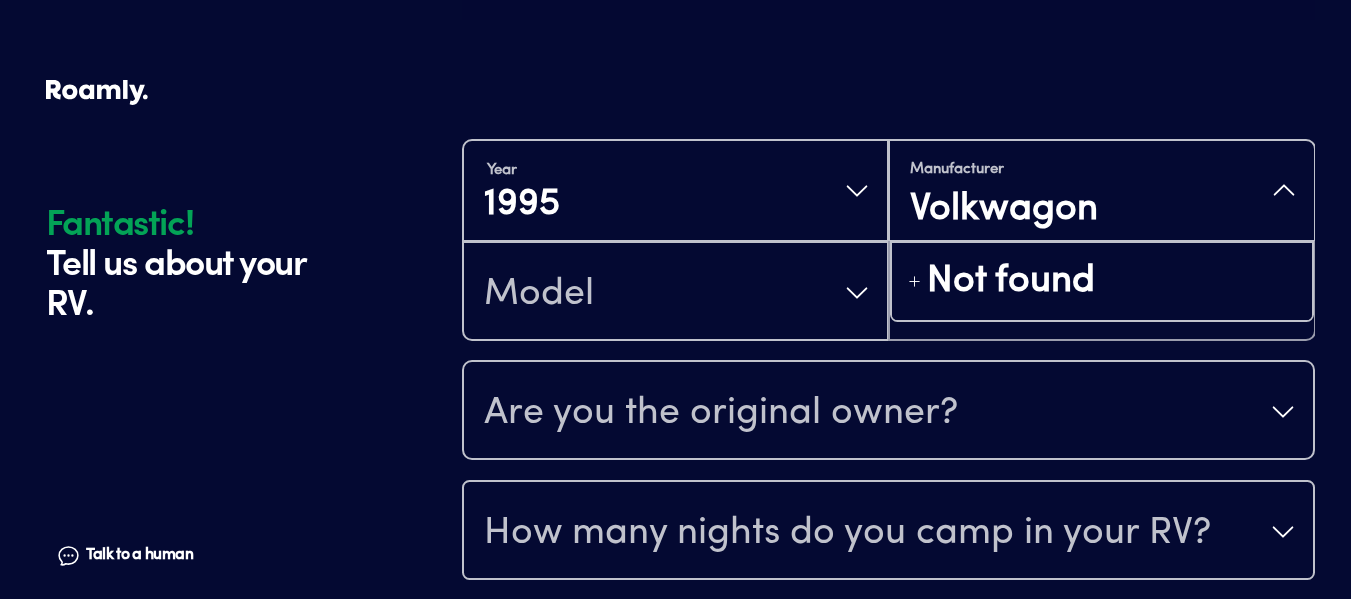 type on "Volkwagon" 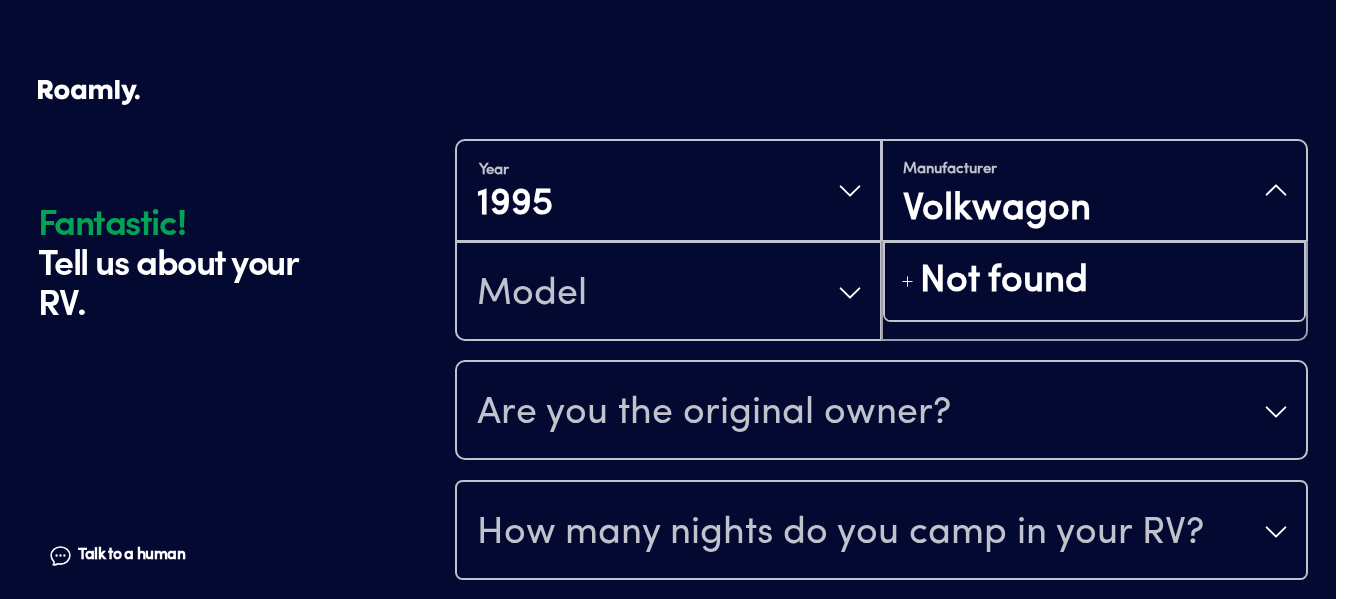 click on "Year [DATE] Manufacturer Volkwagon Not found Model Length" at bounding box center [881, 240] 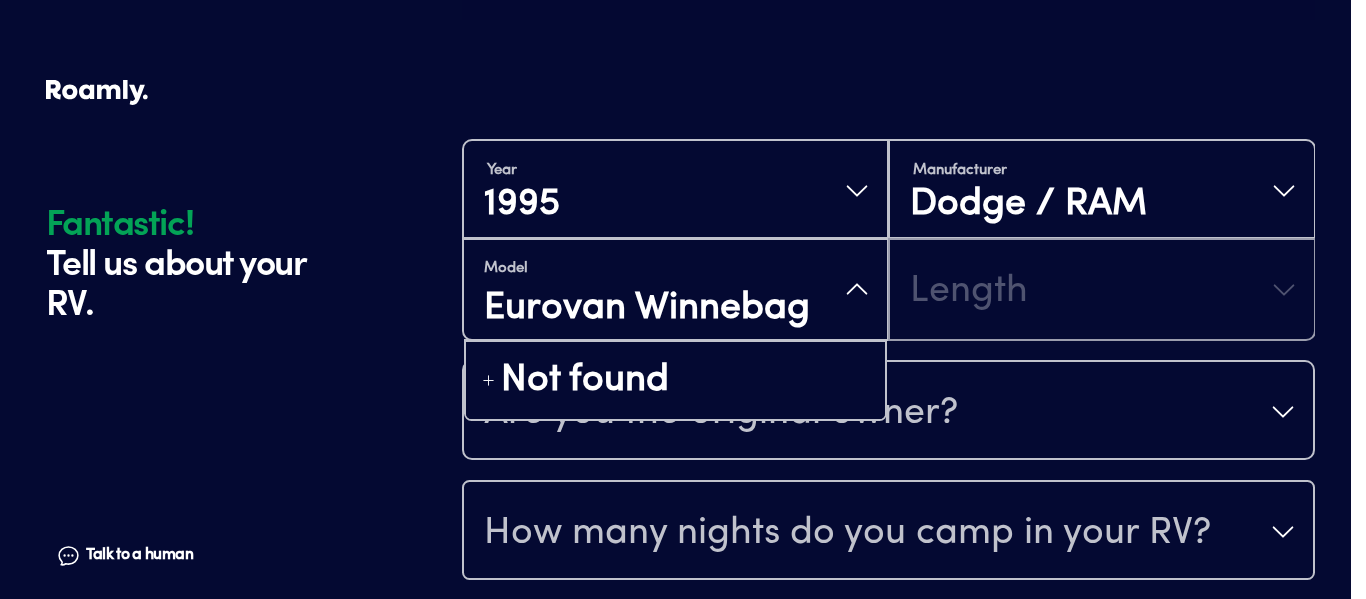type on "Eurovan Winnebago" 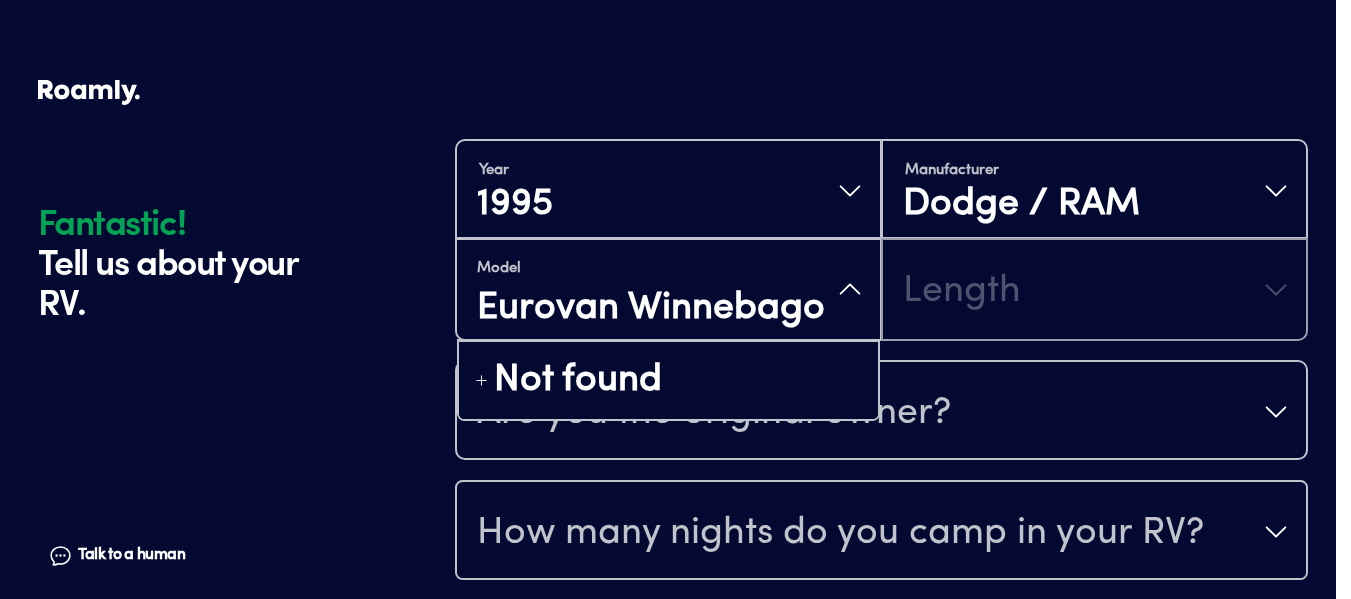 click on "Year [DATE] Manufacturer Dodge / RAM Model Eurovan Winnebago Not found Length" at bounding box center [881, 240] 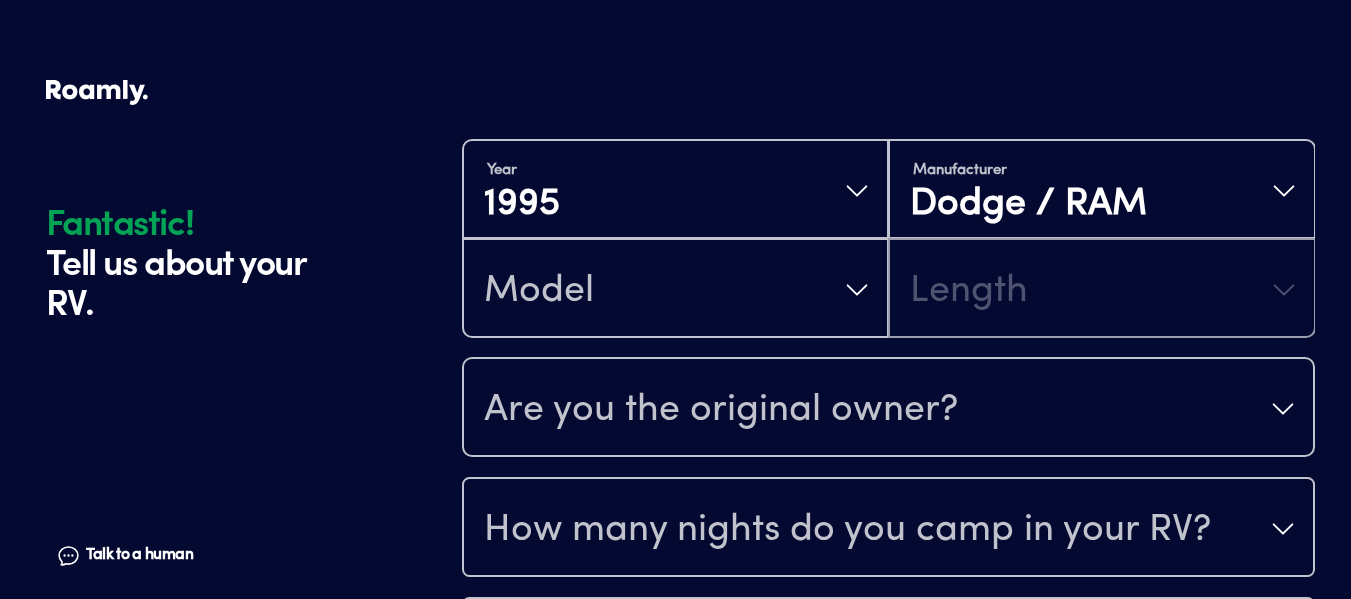 click on "Year [DATE] Manufacturer Dodge / RAM Model Length Are you the original owner? How many nights do you camp in your RV? How do you store your RV? Yes No Does this RV have a salvage title?" at bounding box center [888, 447] 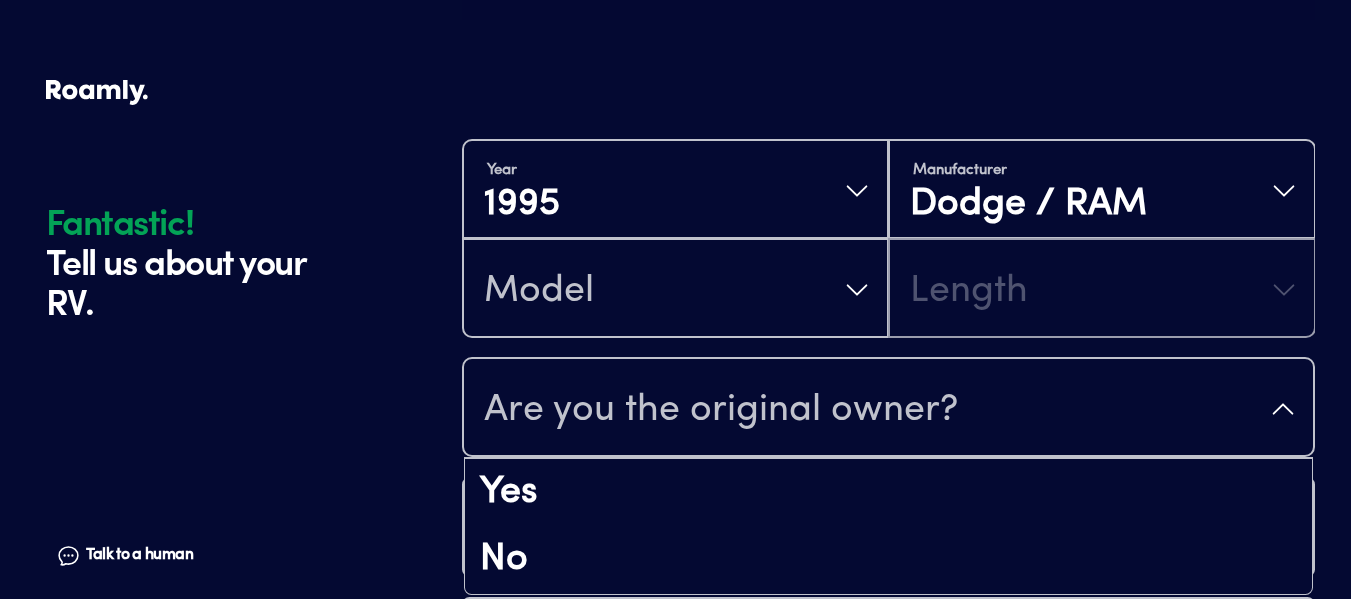 click on "Are you the original owner?" at bounding box center [888, 409] 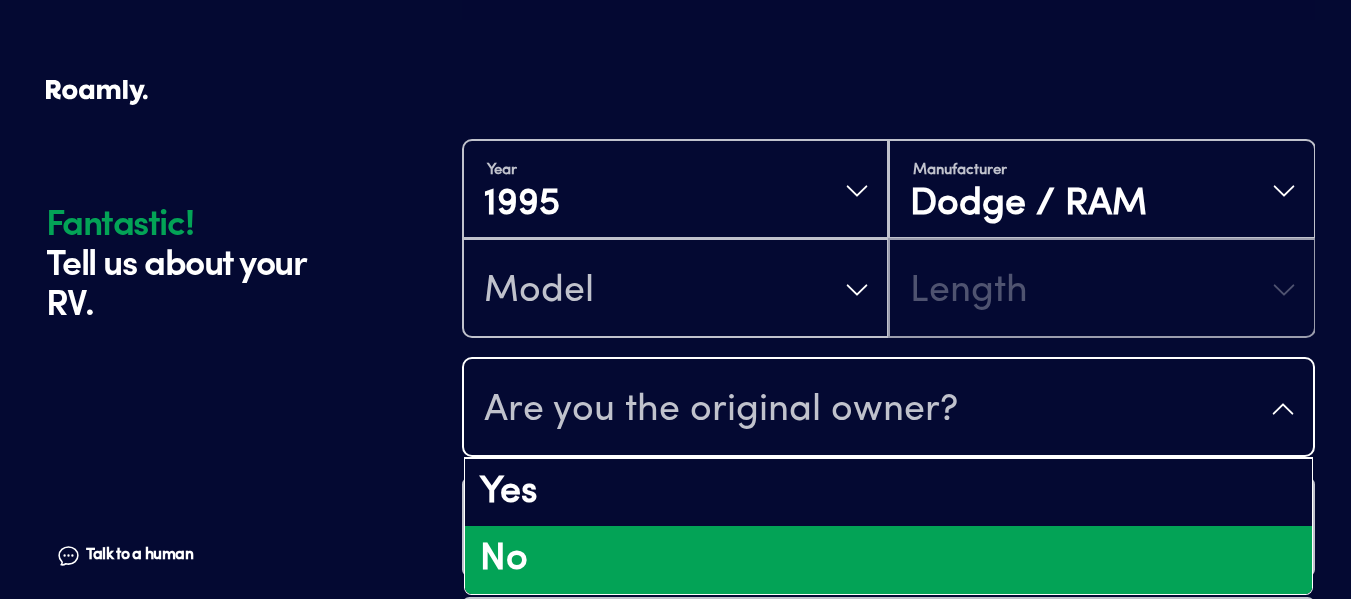 click on "No" at bounding box center (888, 560) 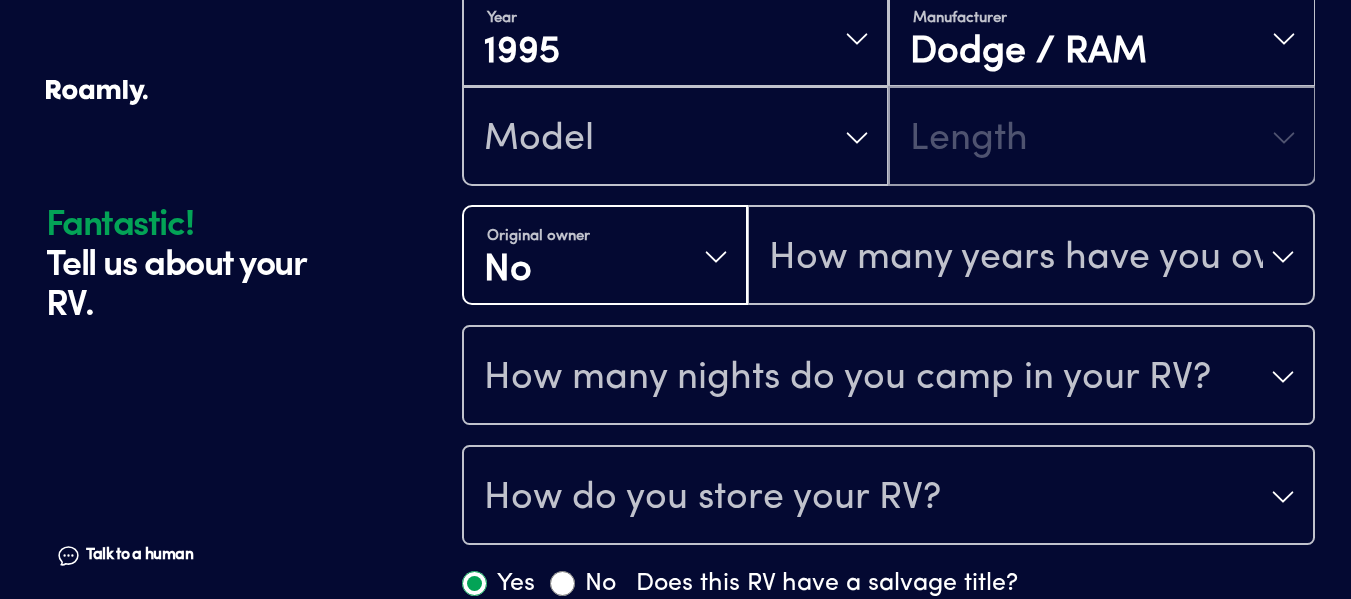 scroll, scrollTop: 1603, scrollLeft: 0, axis: vertical 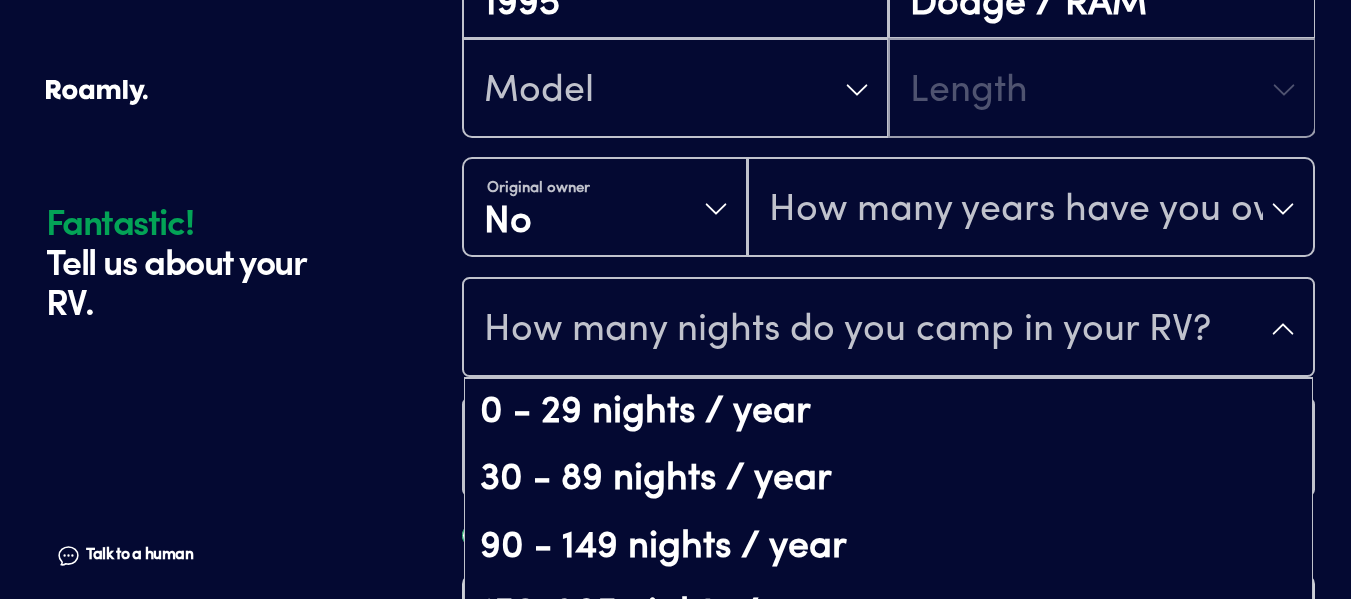 click on "How many nights do you camp in your RV?" at bounding box center (888, 329) 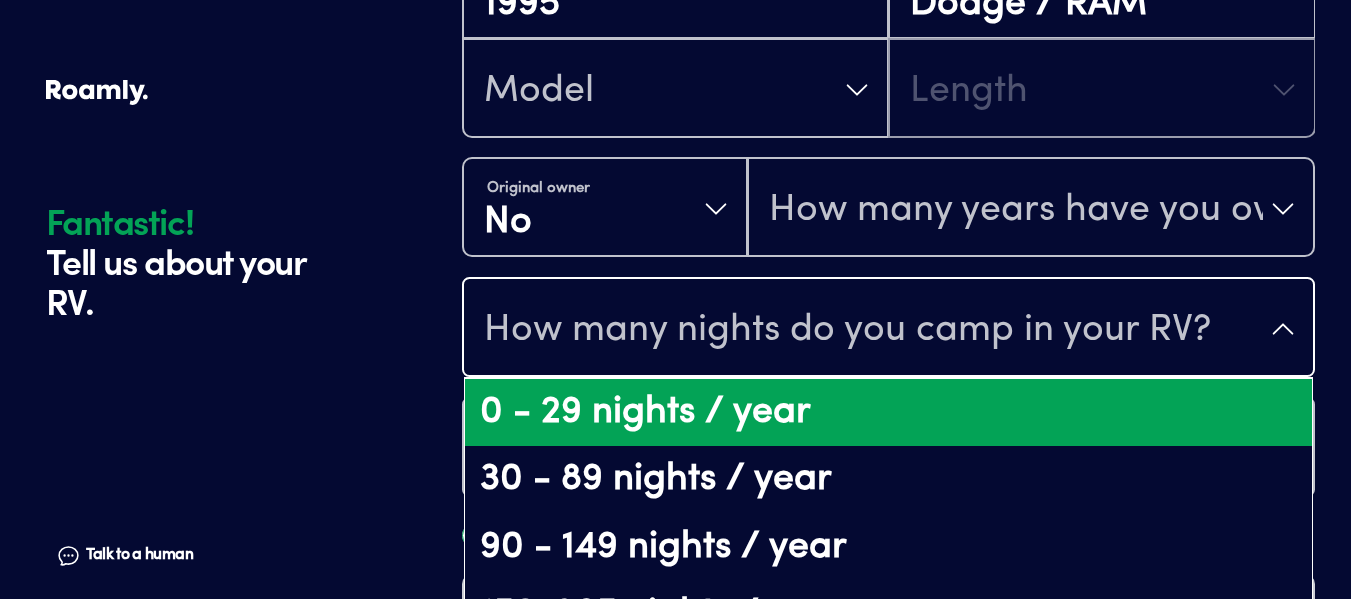 click on "0 - 29 nights / year" at bounding box center [888, 413] 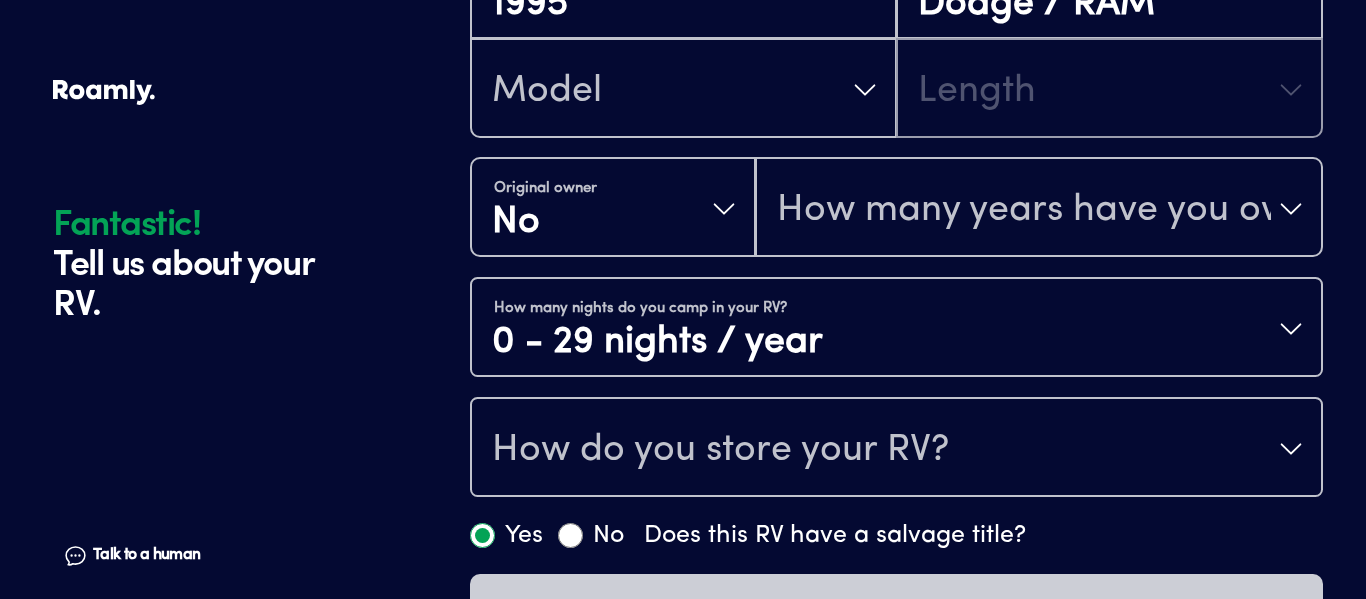 click on "How do you store your RV?" at bounding box center (720, 451) 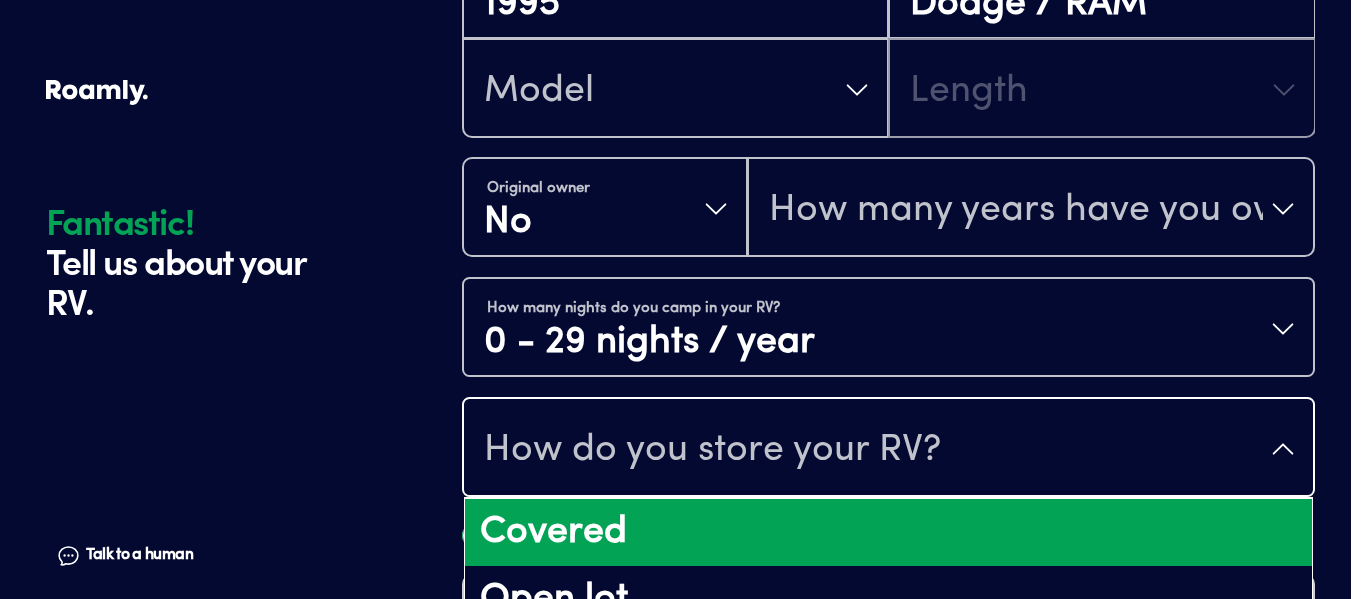 click on "Covered" at bounding box center (888, 533) 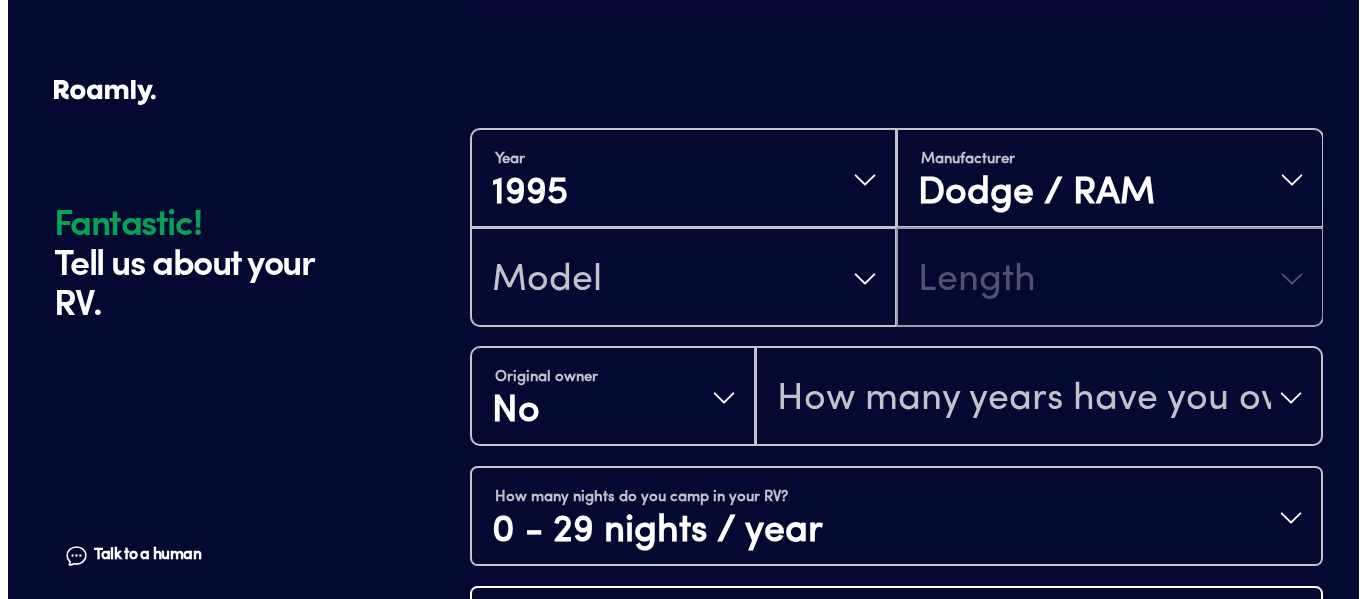 scroll, scrollTop: 1390, scrollLeft: 0, axis: vertical 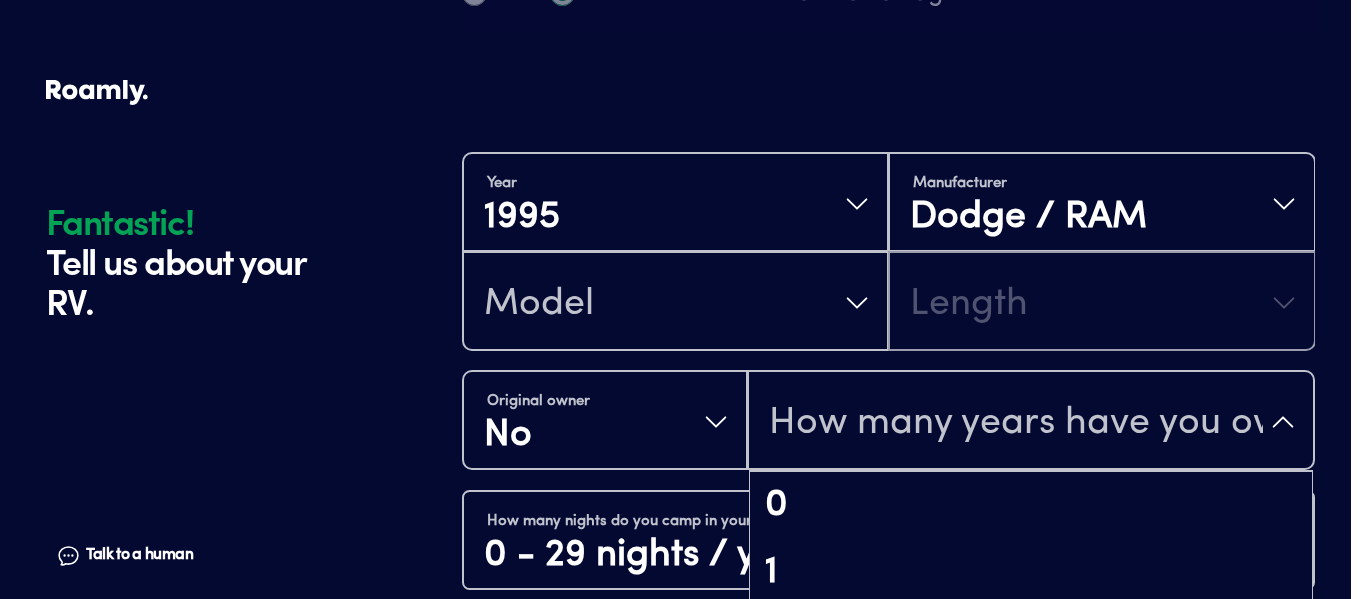 click on "How many years have you owned it?" at bounding box center (1016, 424) 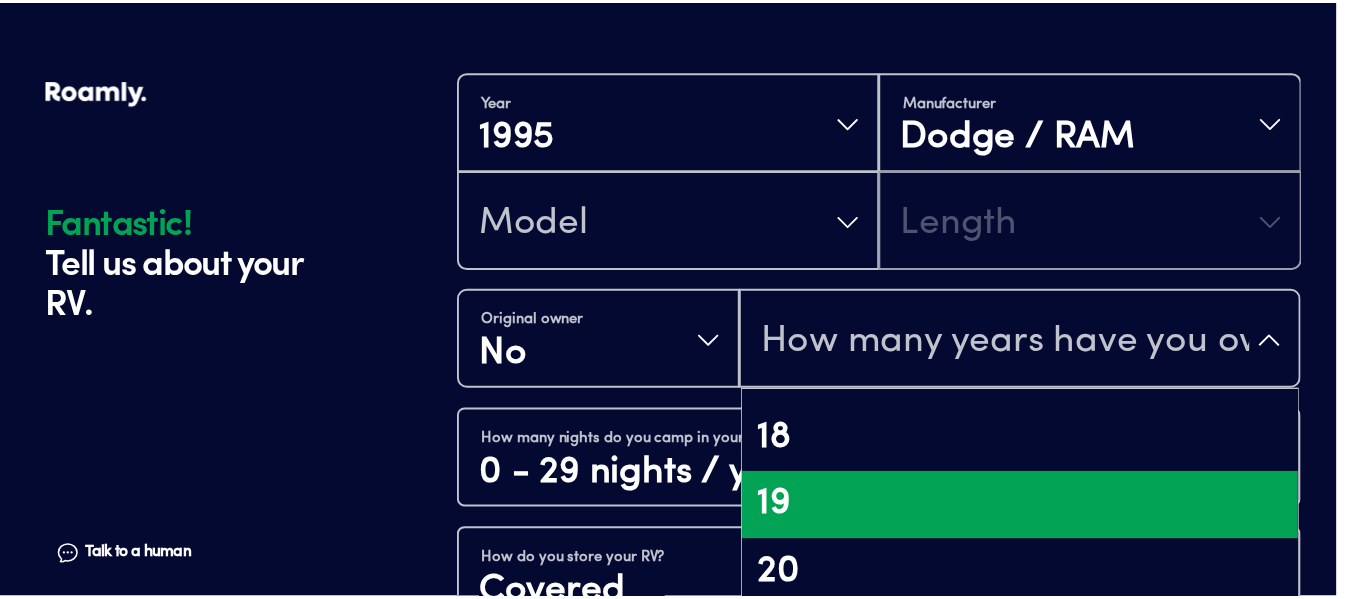 scroll, scrollTop: 1300, scrollLeft: 0, axis: vertical 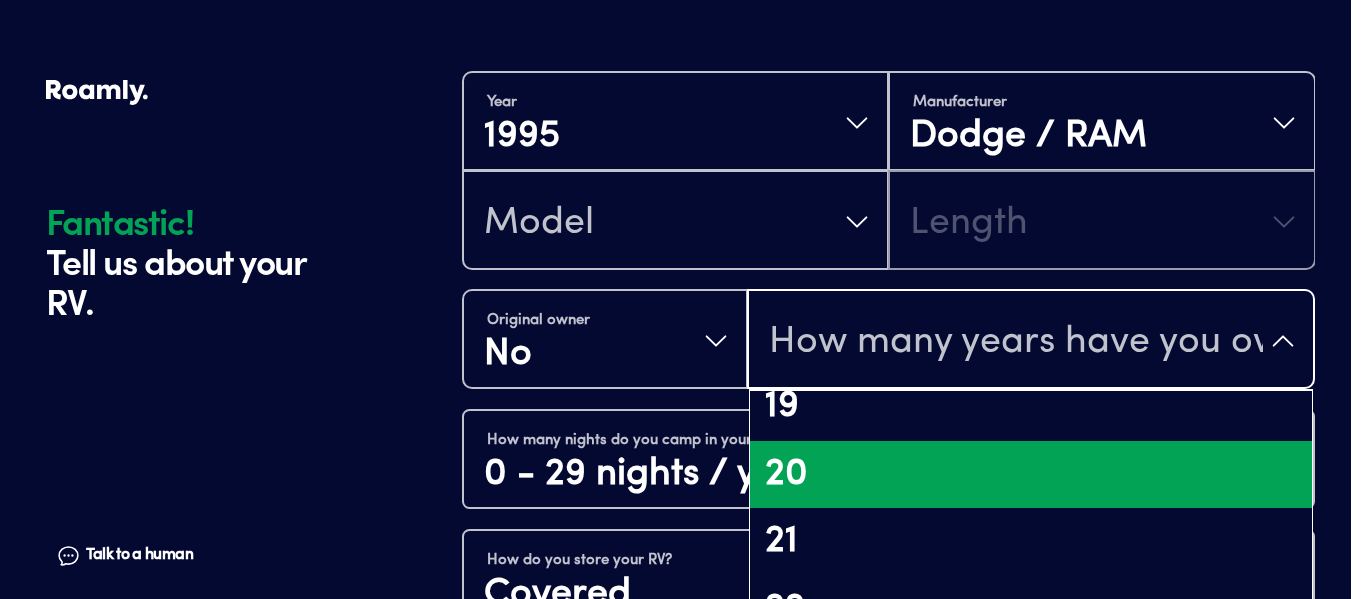 click on "20" at bounding box center [1031, 475] 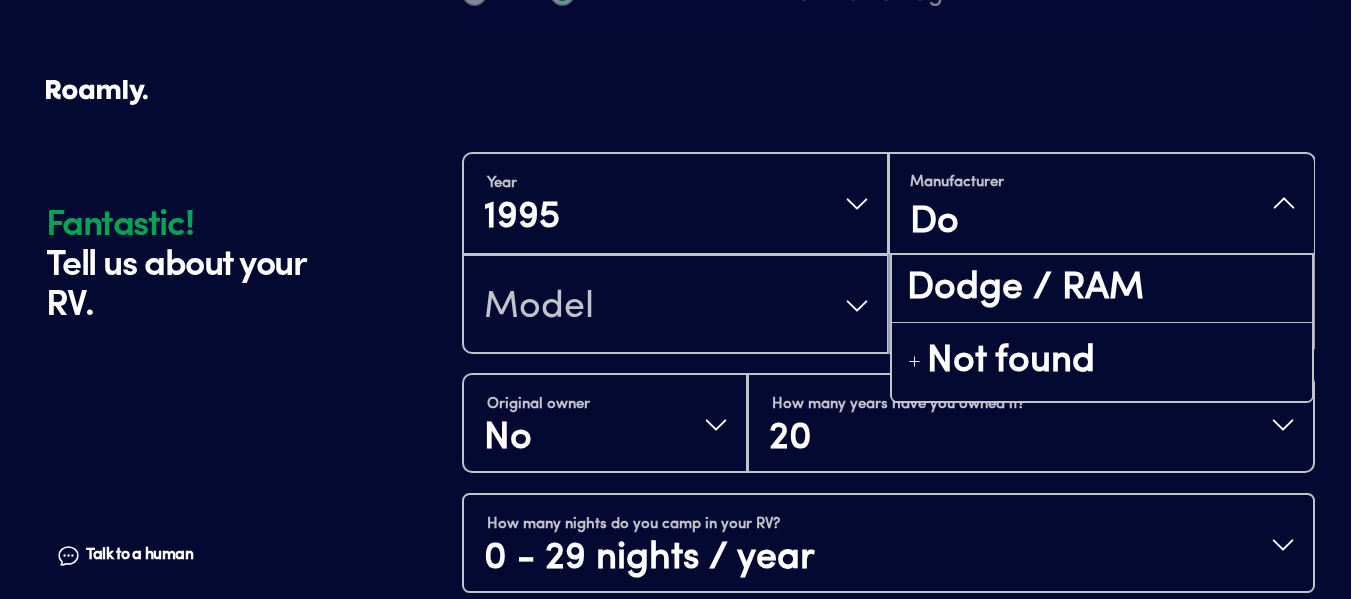 type on "D" 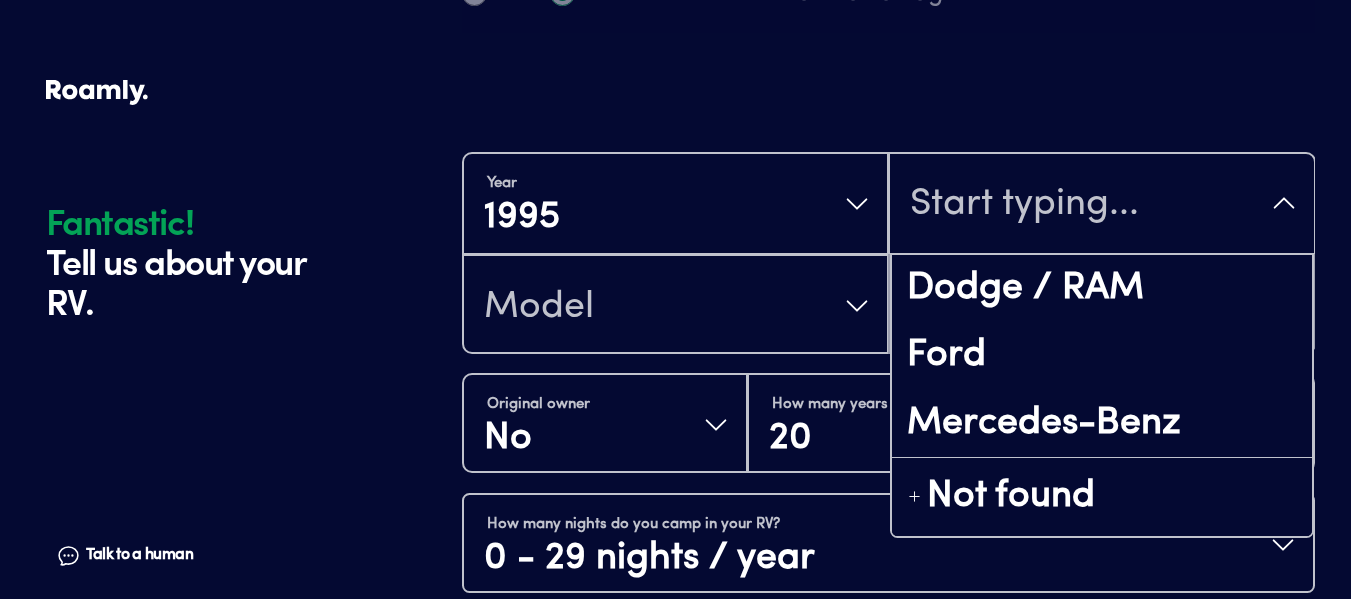 click at bounding box center [1101, 205] 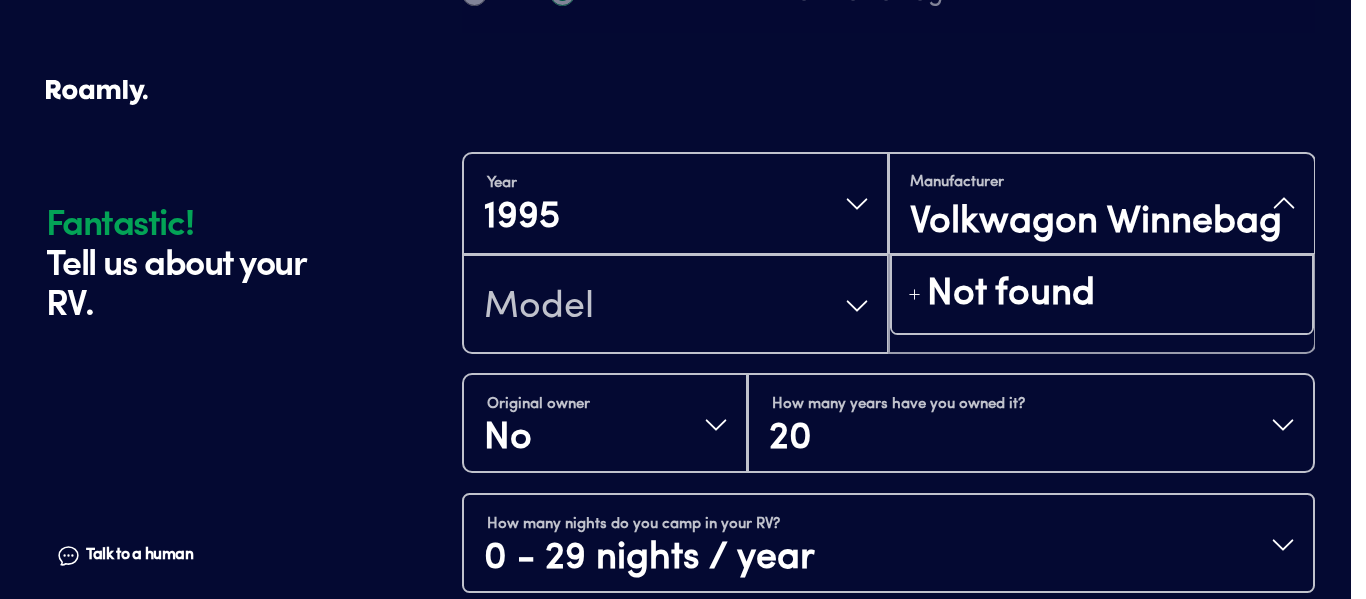 type on "Volkwagon Winnebago" 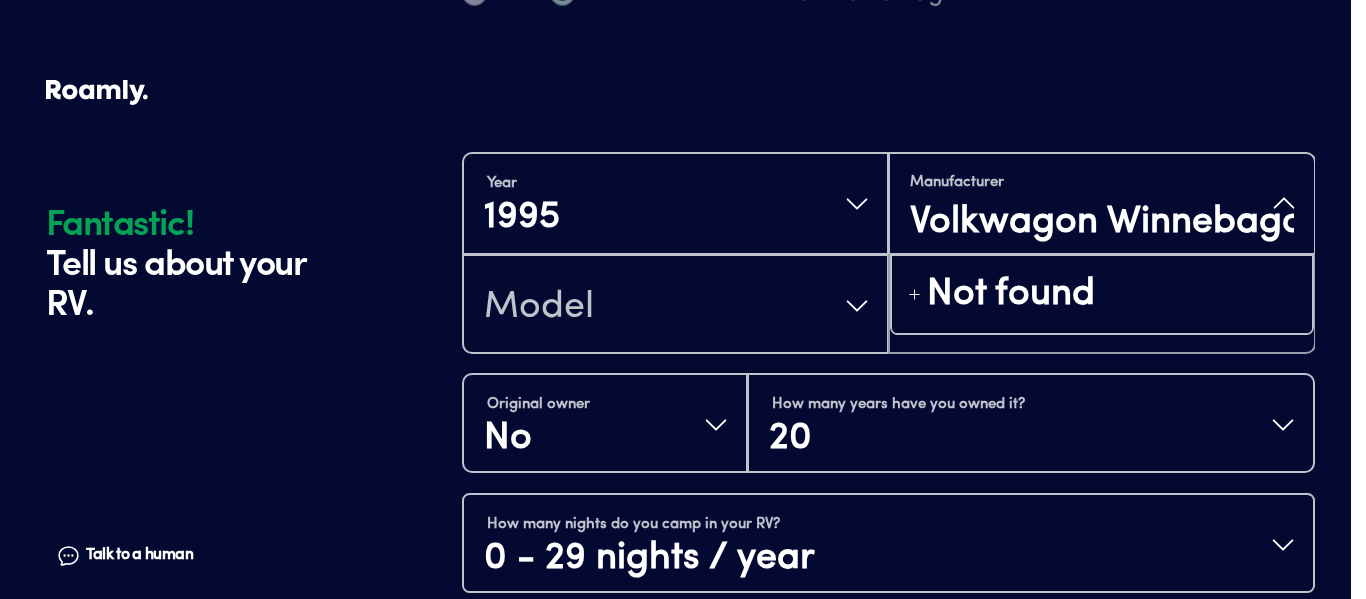 scroll, scrollTop: 0, scrollLeft: 9, axis: horizontal 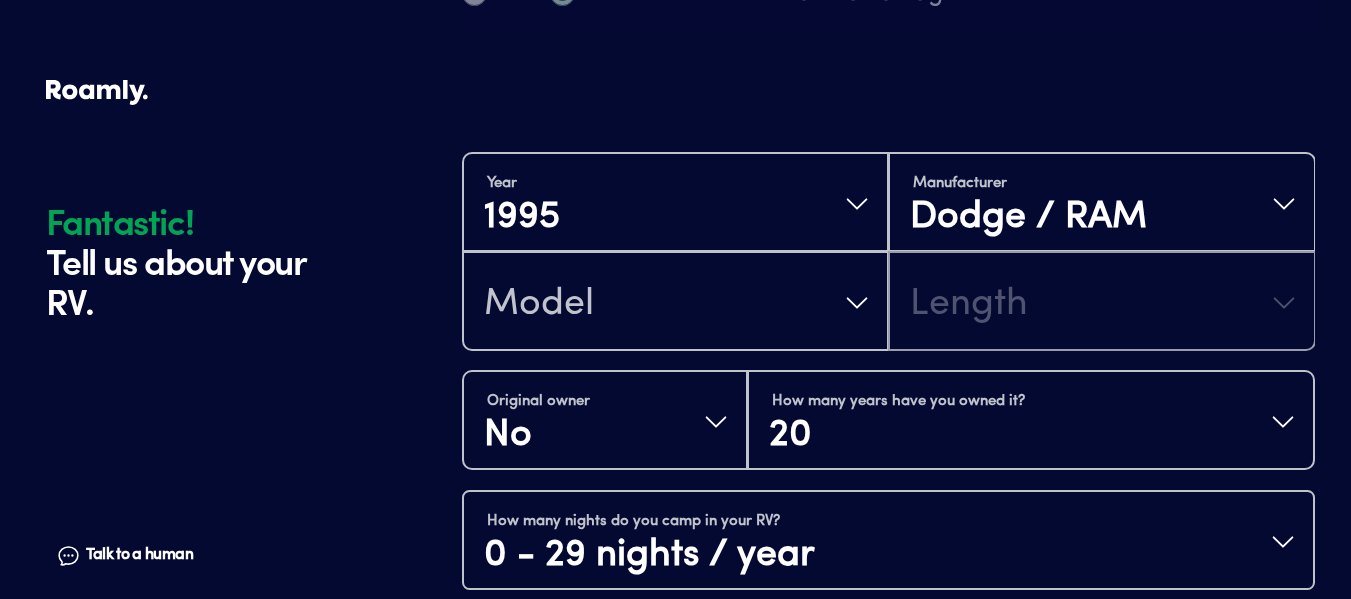 click on "Year [DATE] Manufacturer Dodge / RAM Model Length" at bounding box center (888, 252) 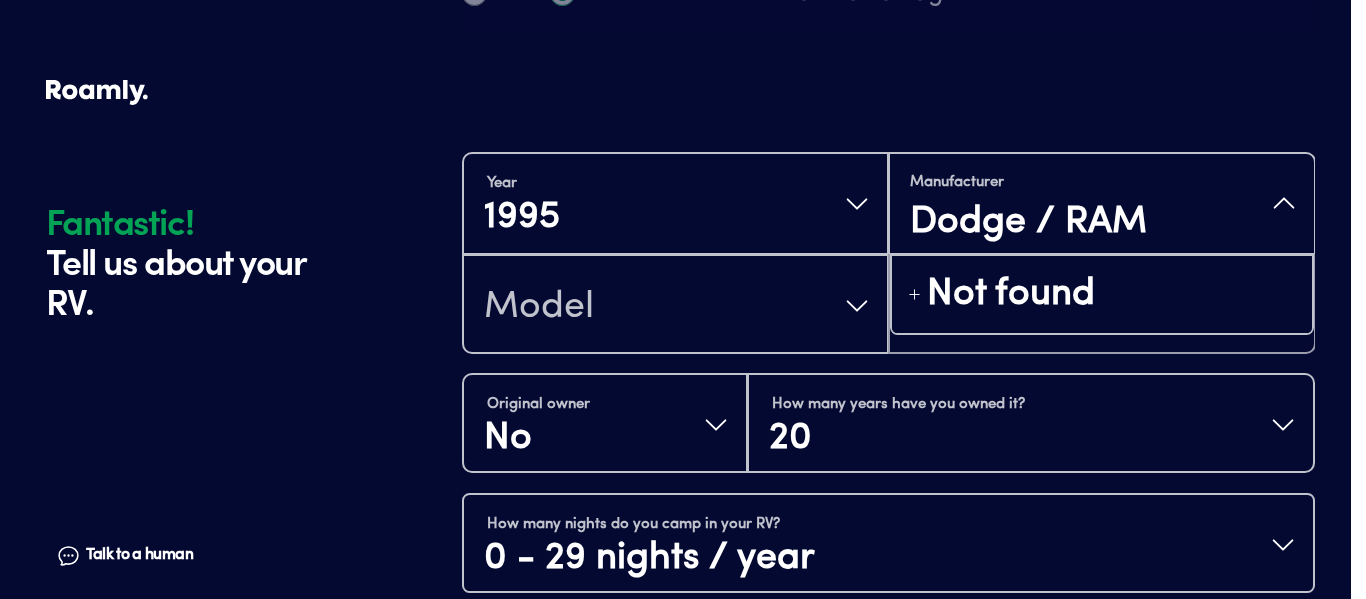 click on "Dodge / RAM" at bounding box center [1101, 222] 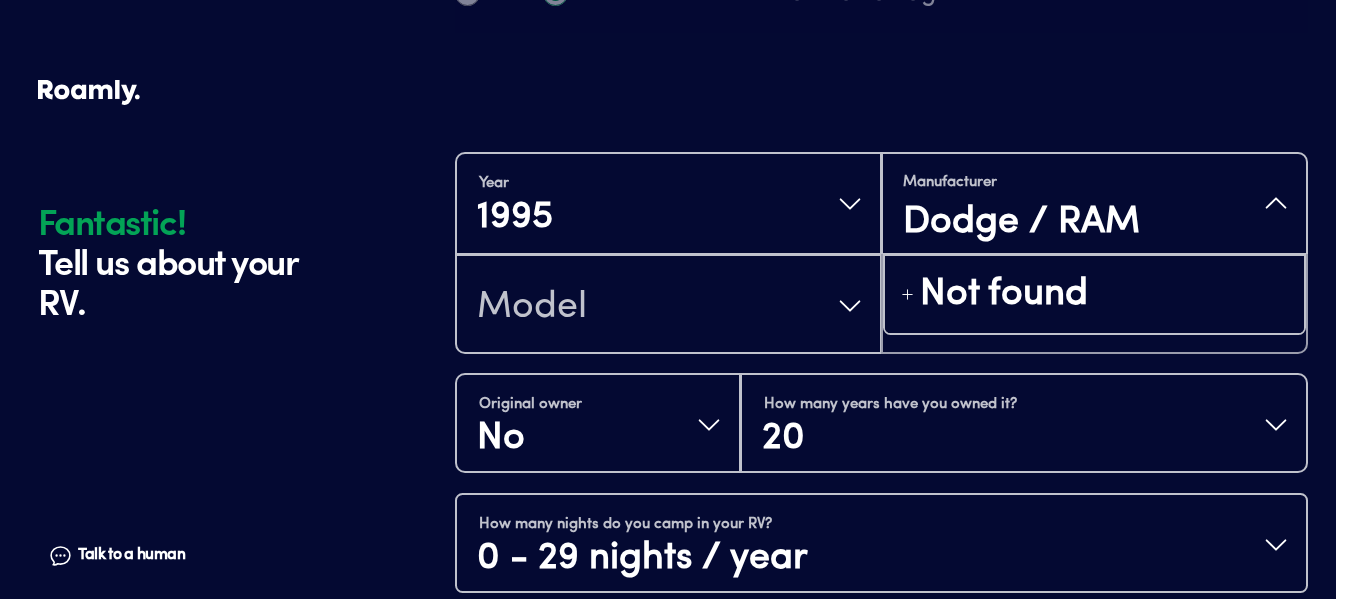 click on "Year [DATE] Manufacturer Dodge / RAM Not found Model Length" at bounding box center [881, 253] 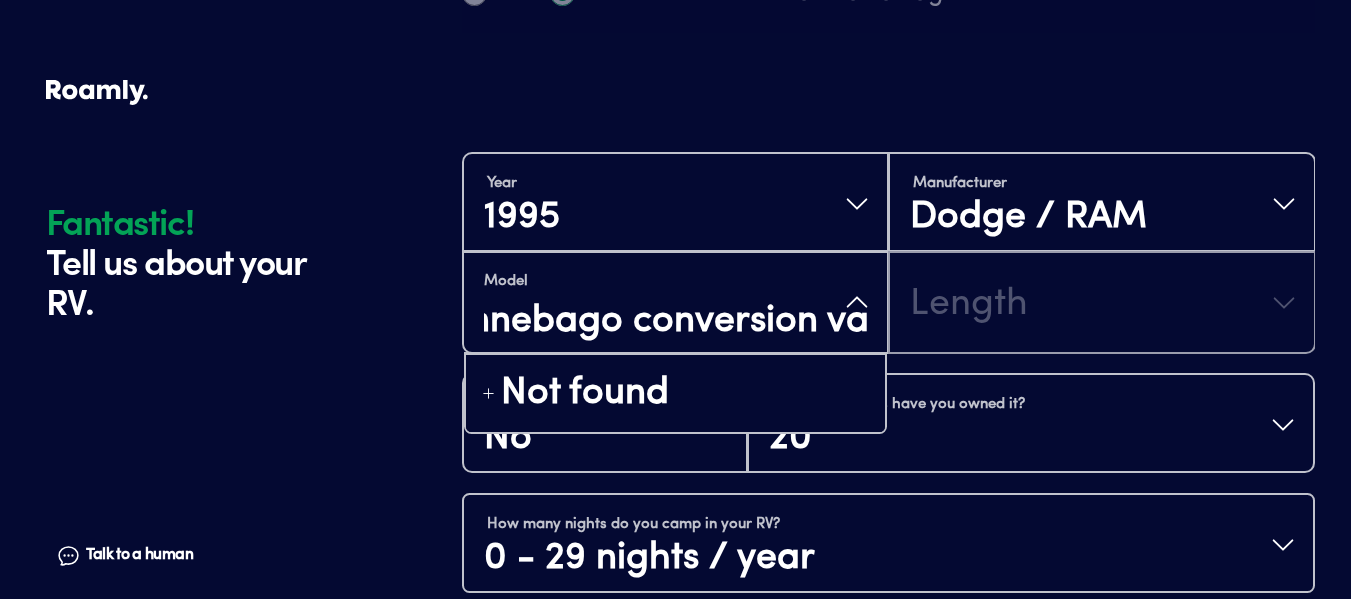 type on "Winnebago conversion van" 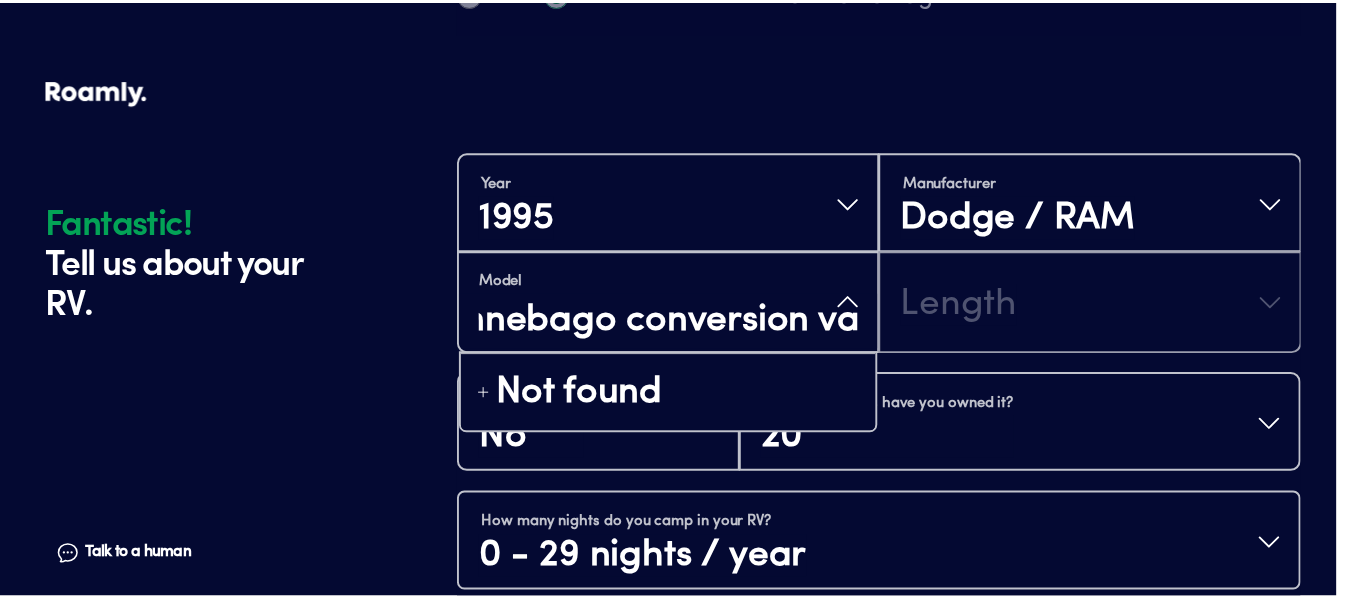 scroll, scrollTop: 0, scrollLeft: 79, axis: horizontal 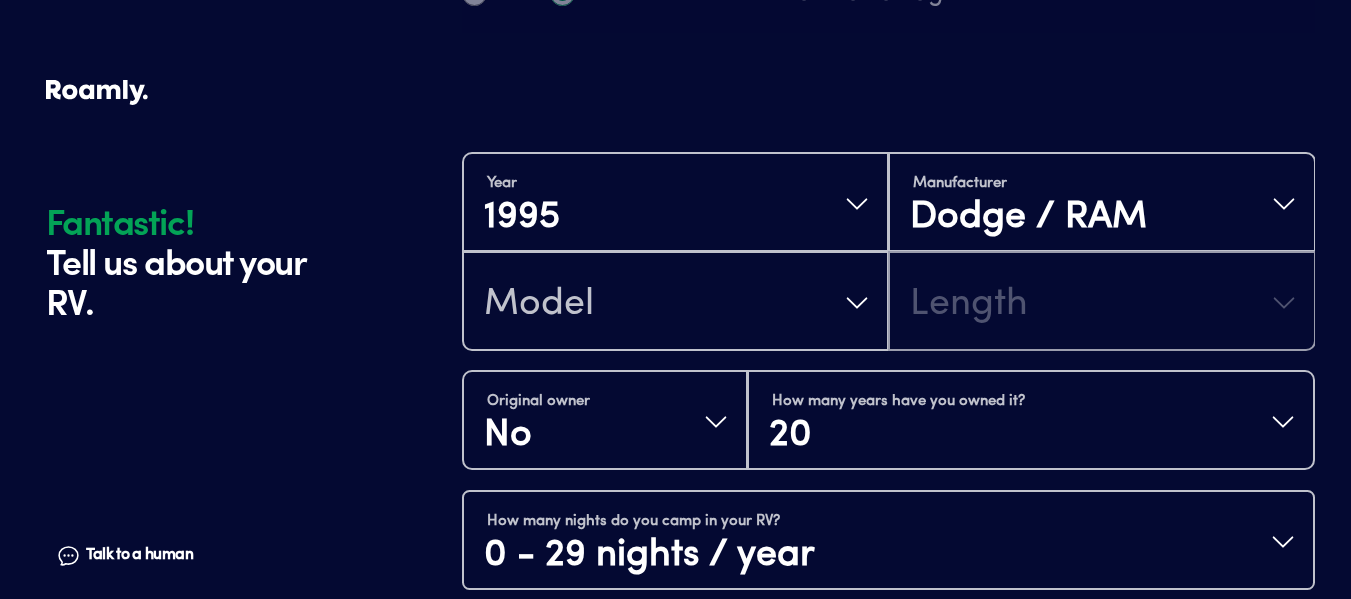 click on "Model Length" at bounding box center [888, 301] 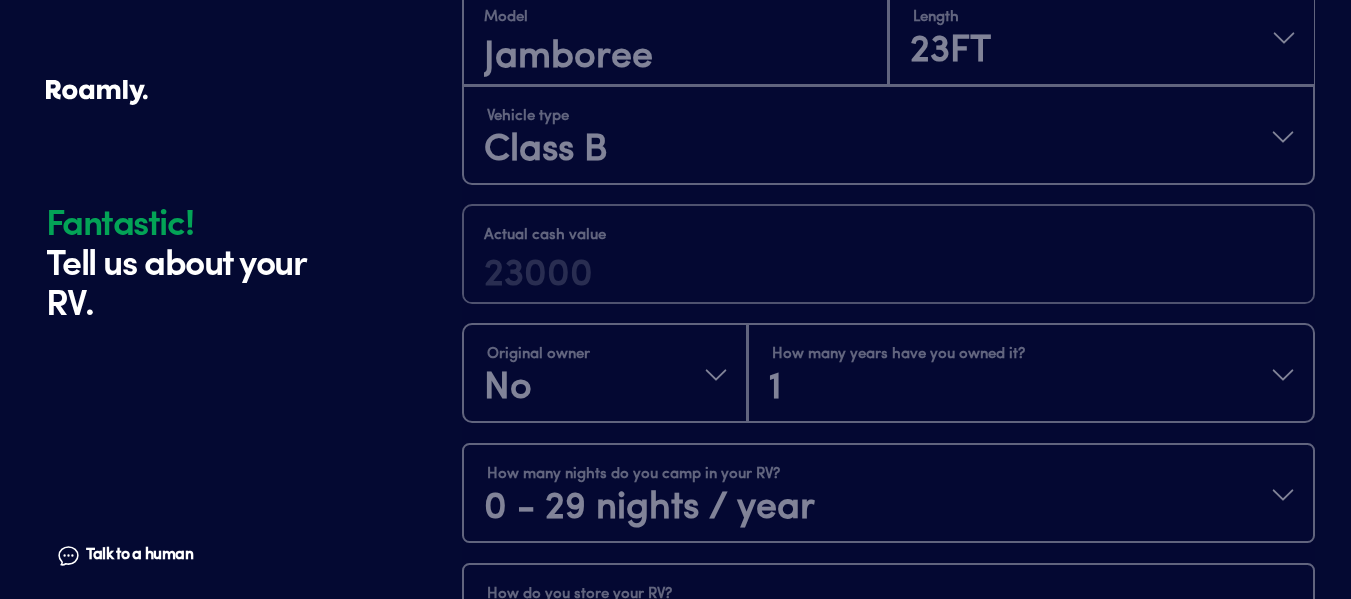 scroll, scrollTop: 690, scrollLeft: 0, axis: vertical 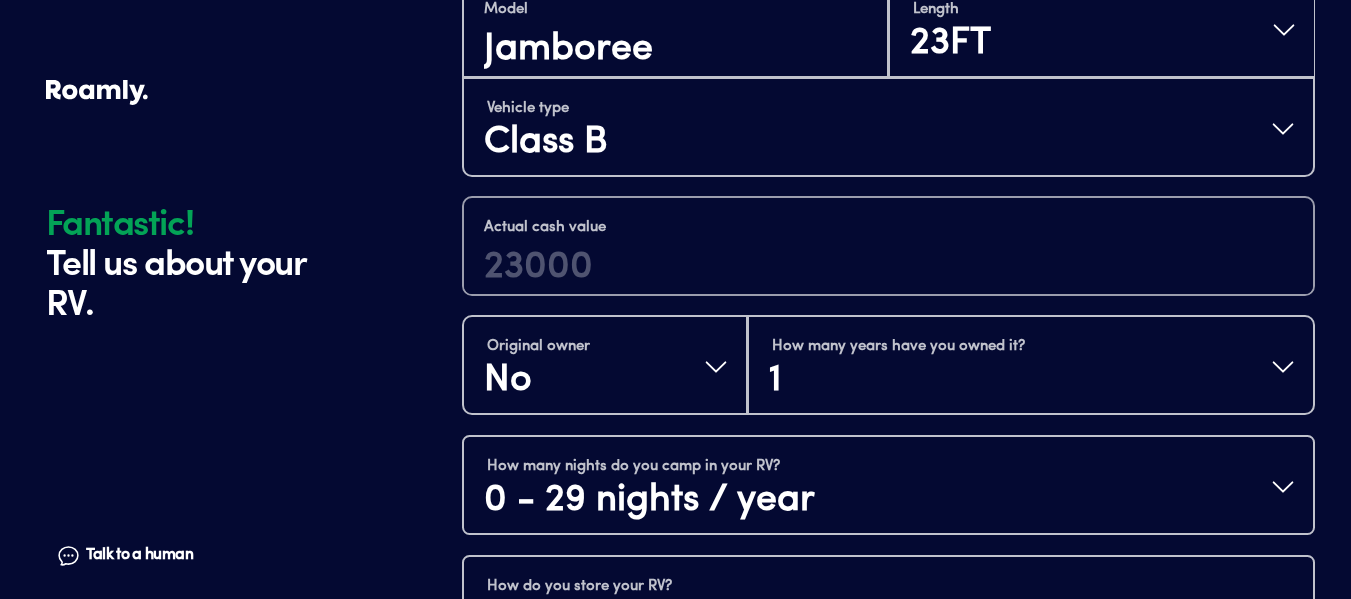 click at bounding box center (888, 286) 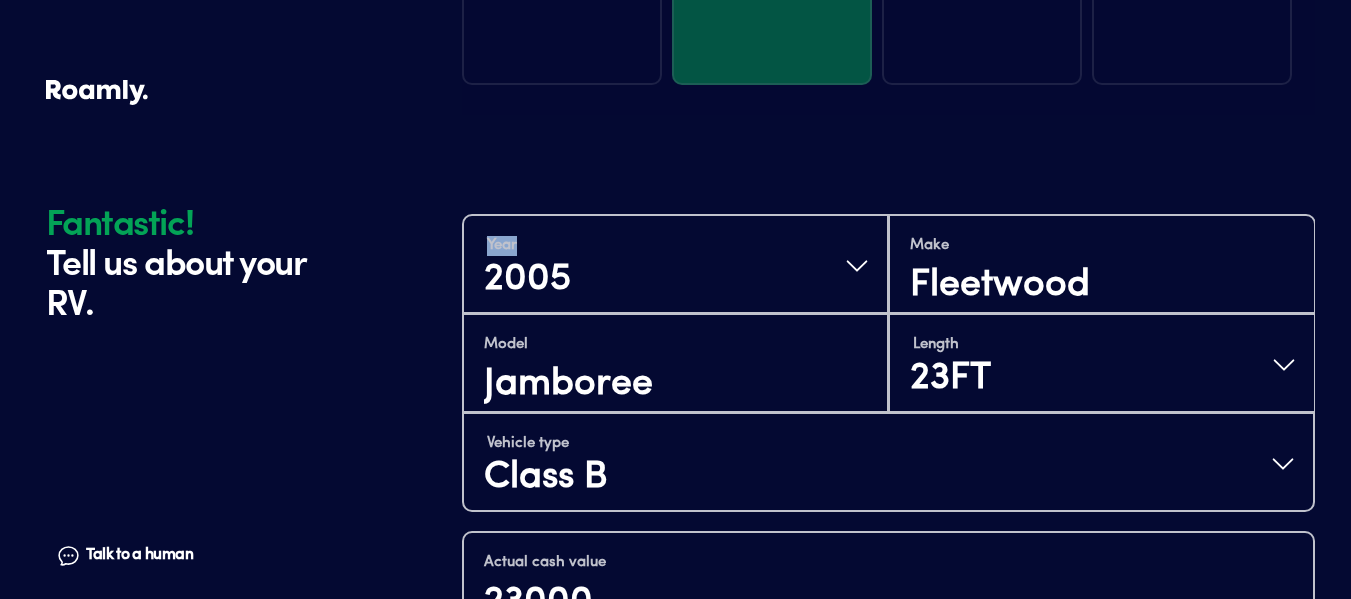 click on "Year [DATE] Make Fleetwood Model Jamboree Length 23FT Vehicle type Class B Actual cash value 23000 Original owner No How many years have you owned it? 1 How many nights do you camp in your RV? 0 - 29 nights / year How do you store your RV? Covered Yes No Does this RV have a salvage title? Continue" at bounding box center [888, 642] 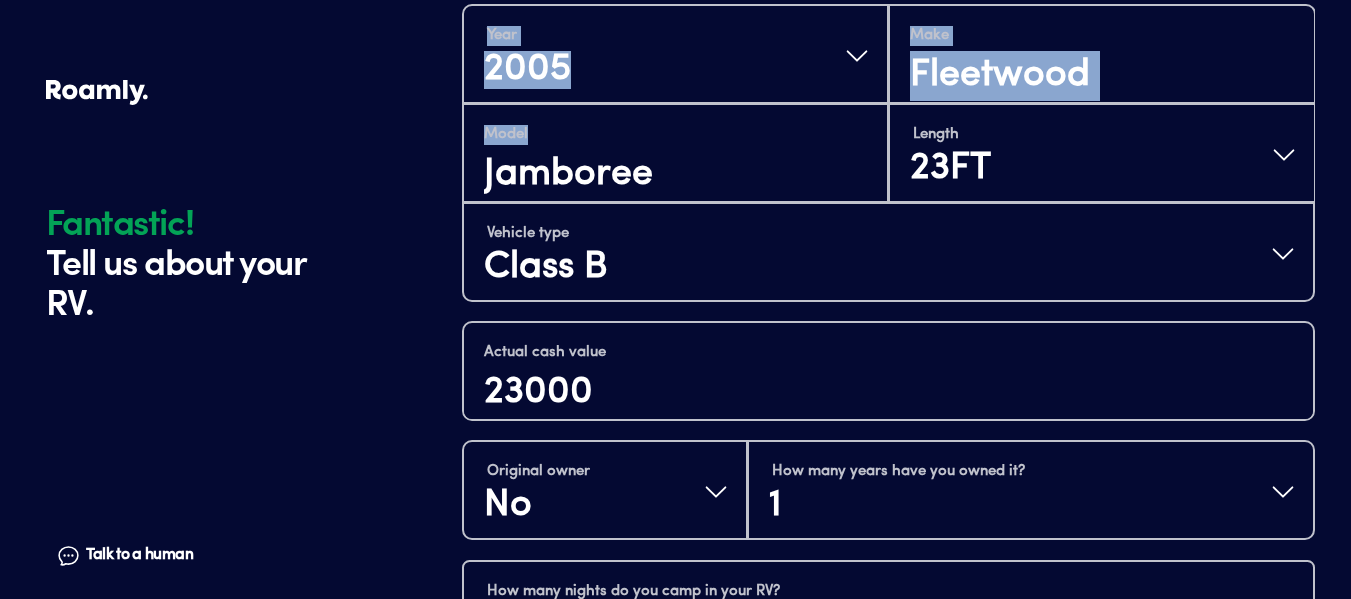 scroll, scrollTop: 790, scrollLeft: 0, axis: vertical 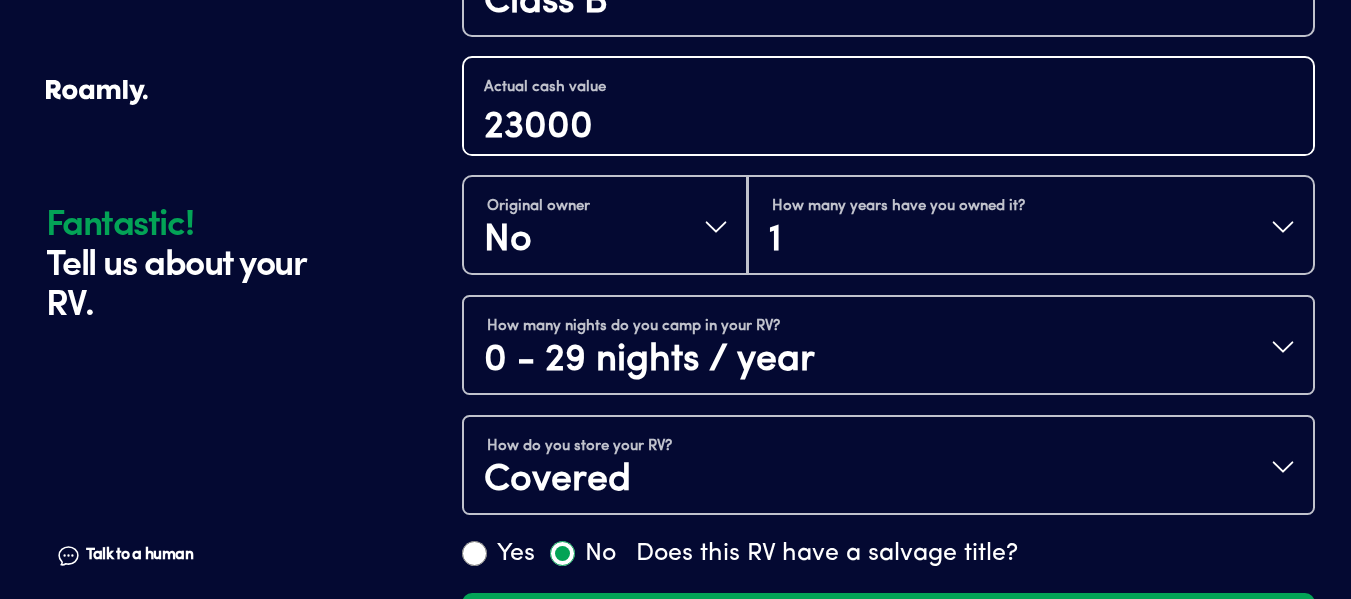 click on "23000" at bounding box center (888, 128) 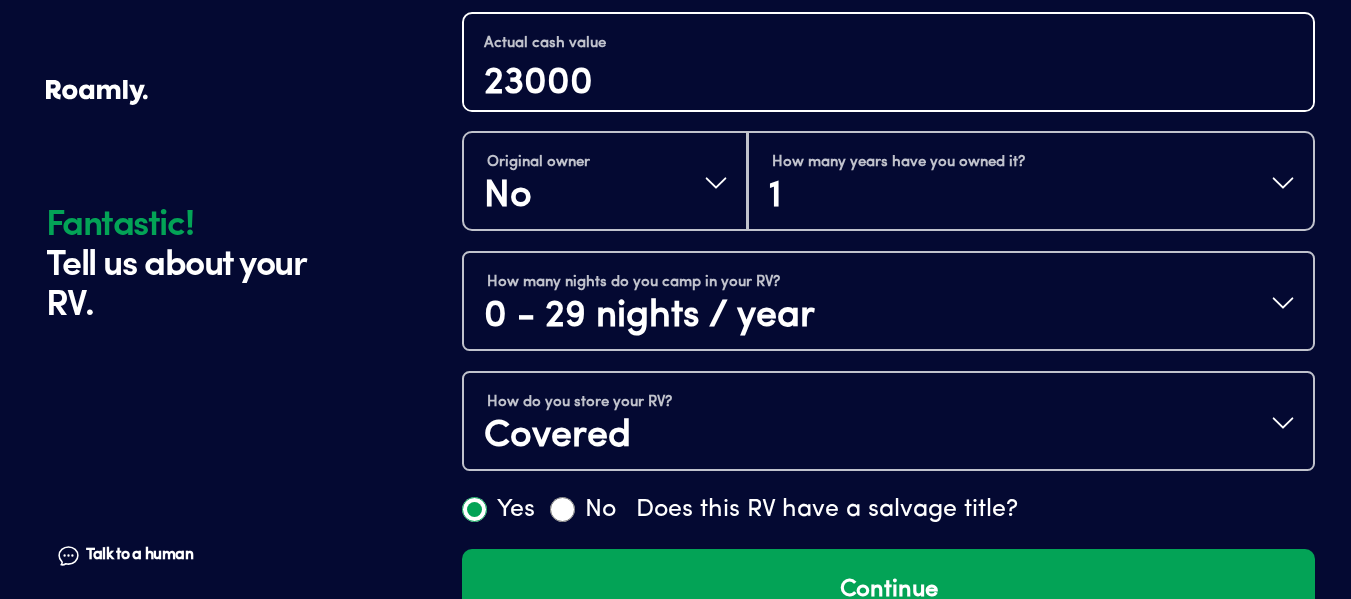 scroll, scrollTop: 896, scrollLeft: 0, axis: vertical 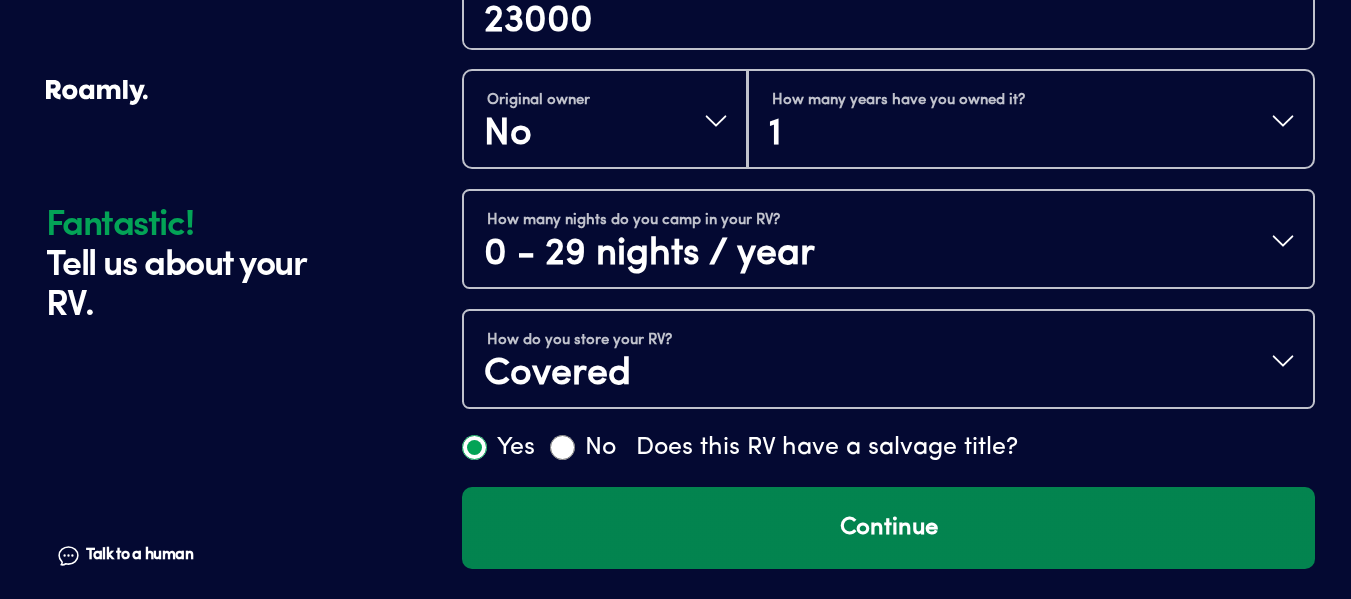 click on "Continue" at bounding box center (888, 528) 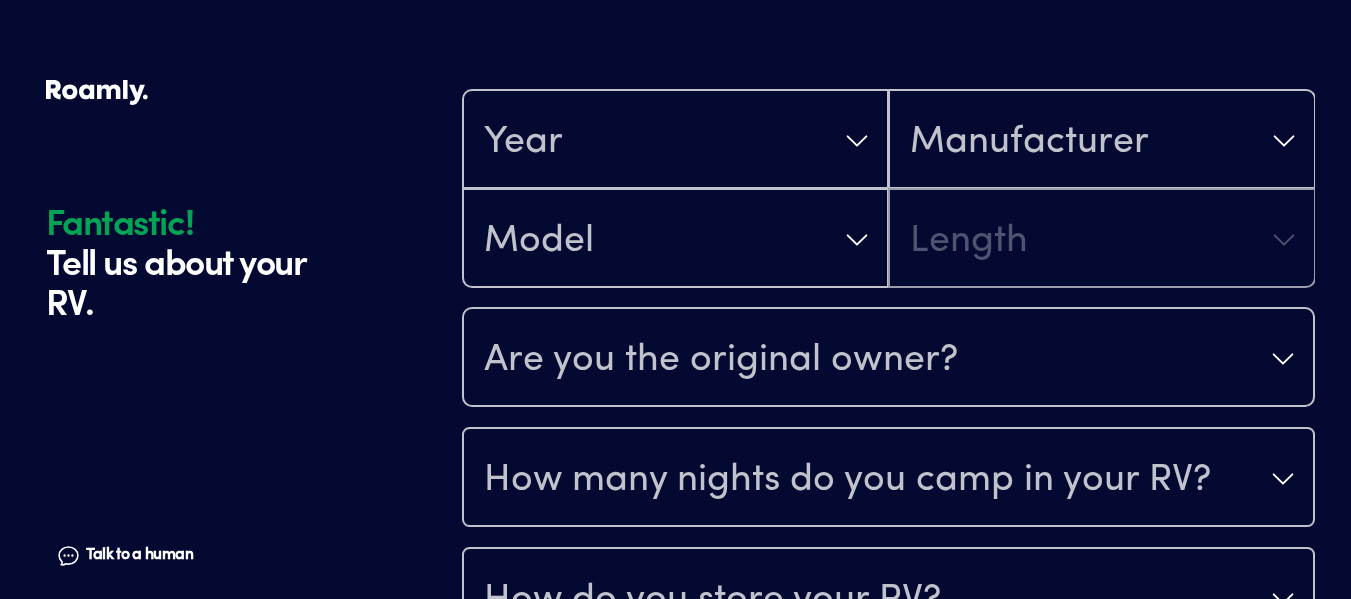 scroll, scrollTop: 1690, scrollLeft: 0, axis: vertical 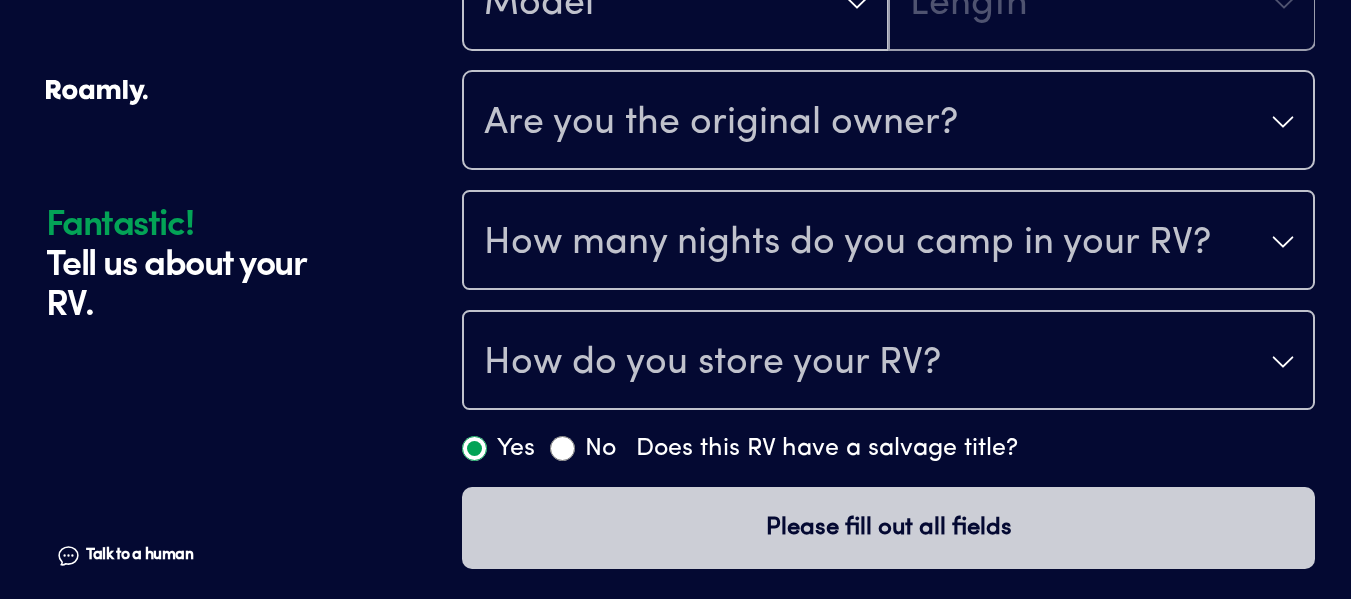 click on "Talk to a human" at bounding box center [139, 555] 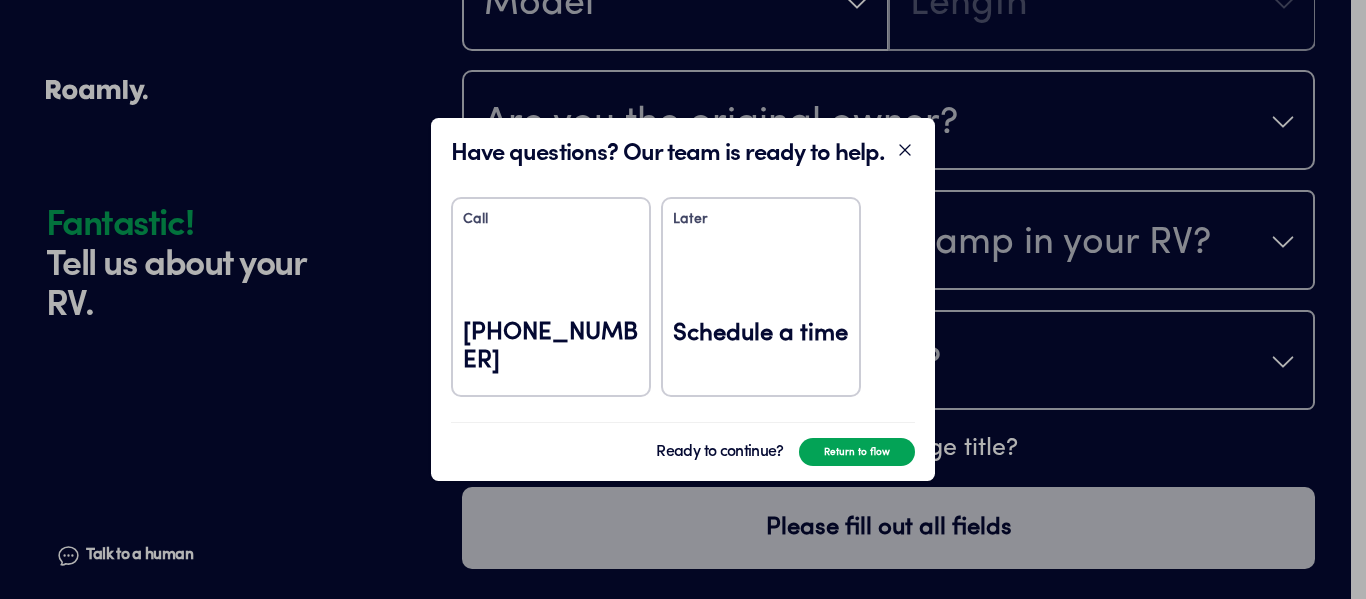 click 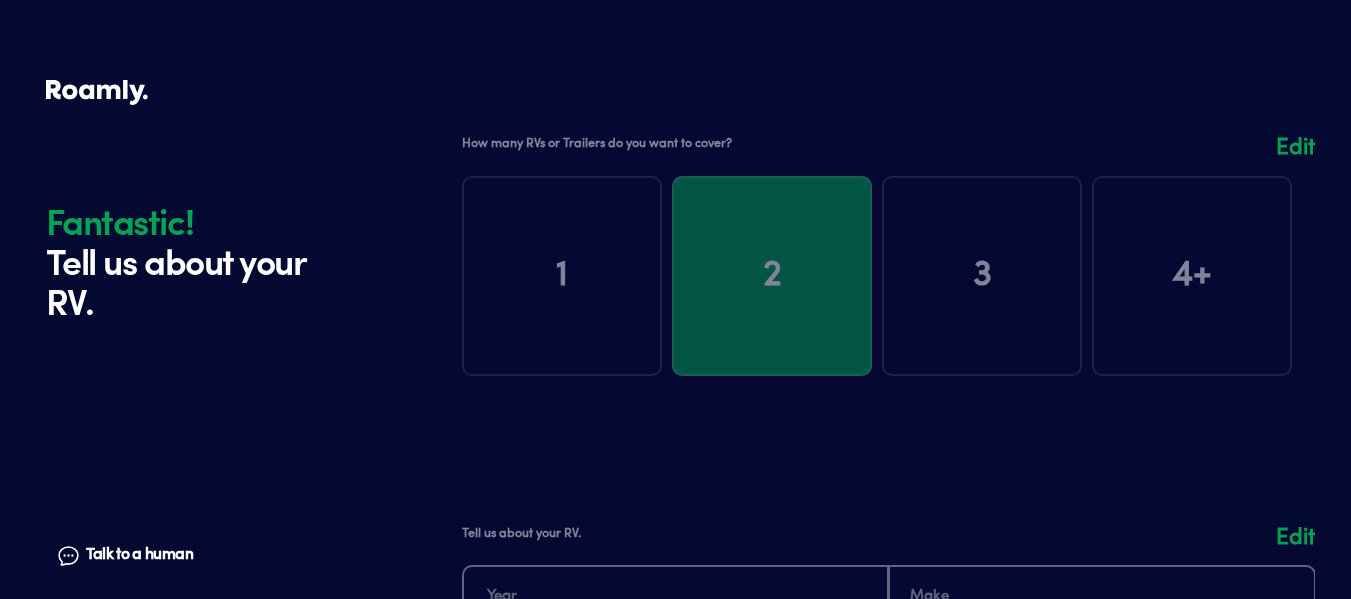scroll, scrollTop: 0, scrollLeft: 0, axis: both 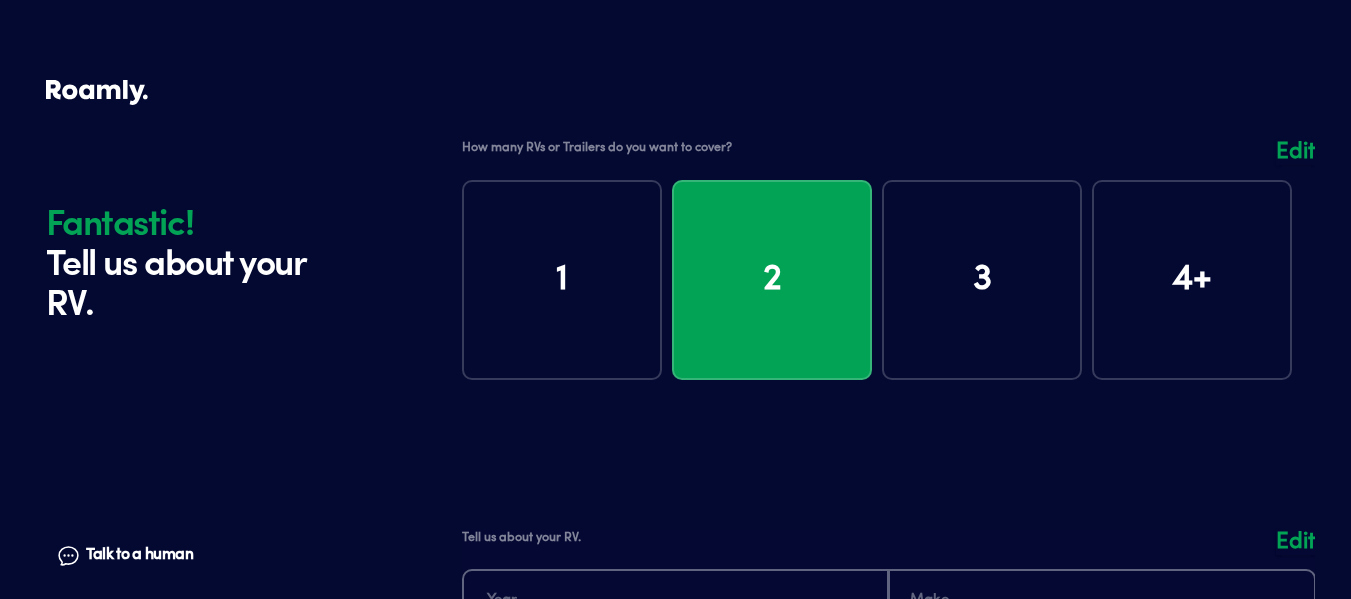 click at bounding box center [888, 275] 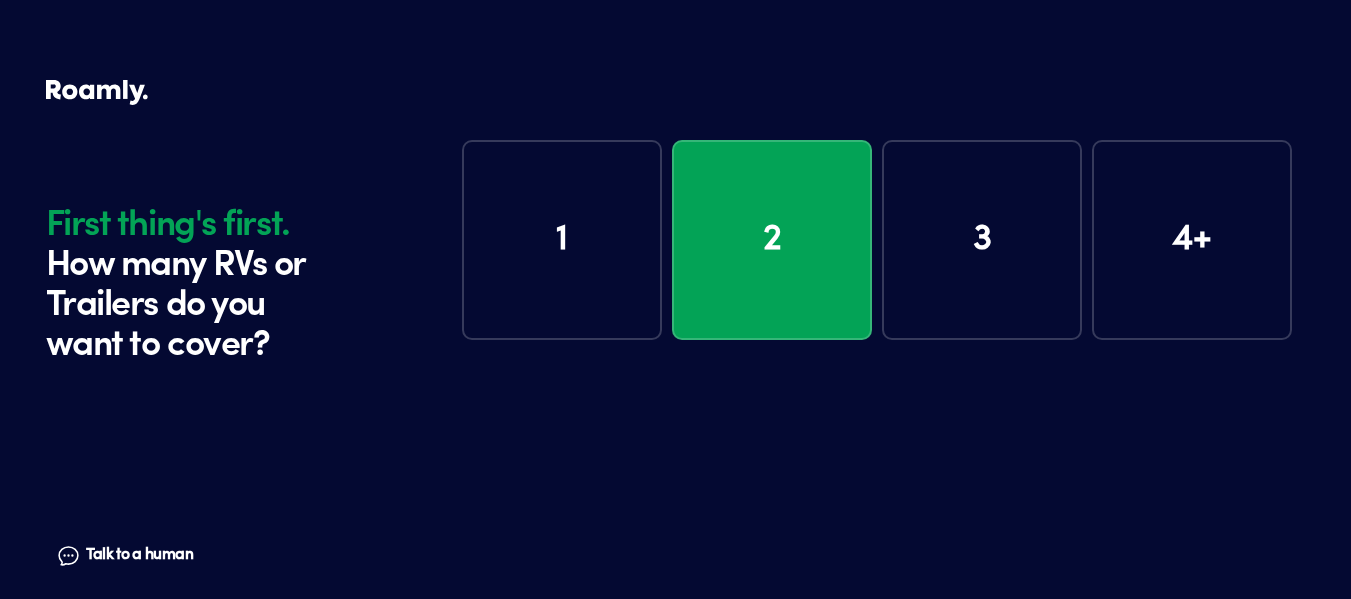 scroll, scrollTop: 10, scrollLeft: 0, axis: vertical 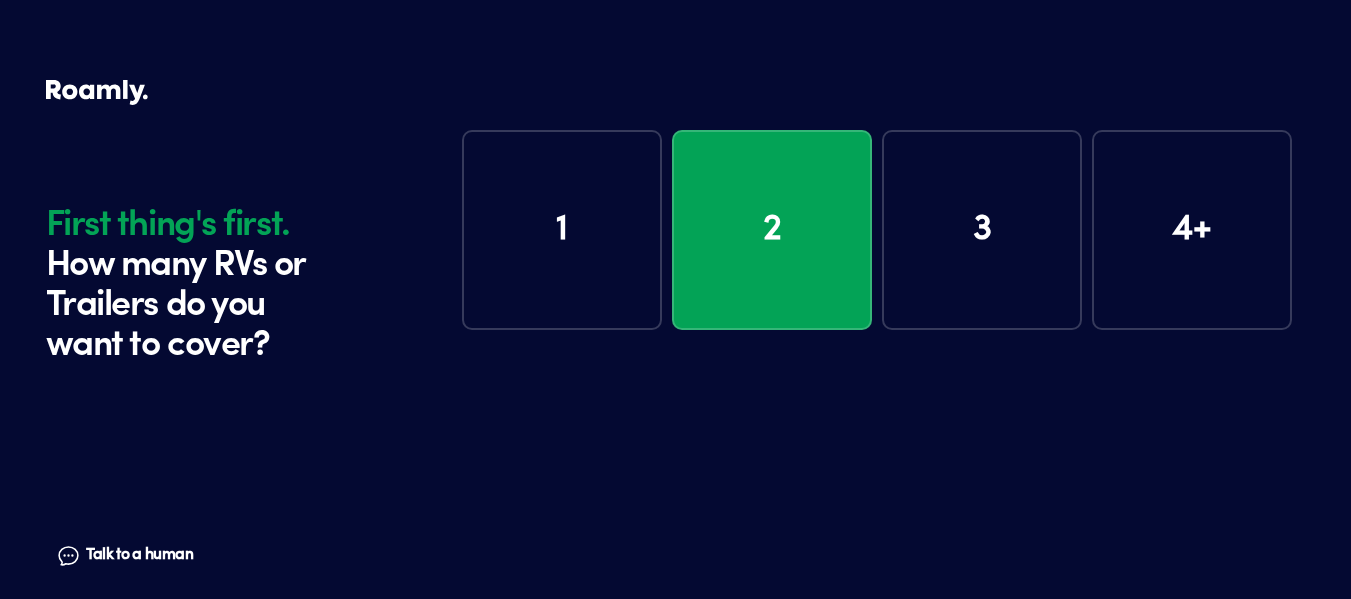 click on "1" at bounding box center (562, 230) 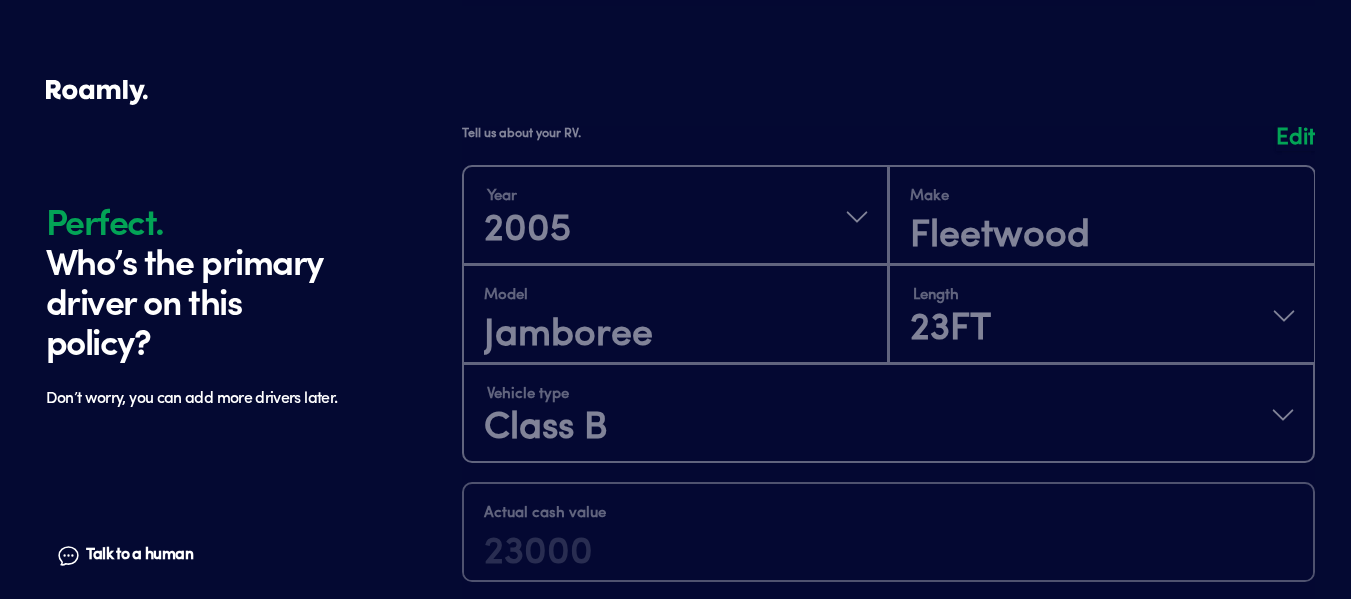 scroll, scrollTop: 403, scrollLeft: 0, axis: vertical 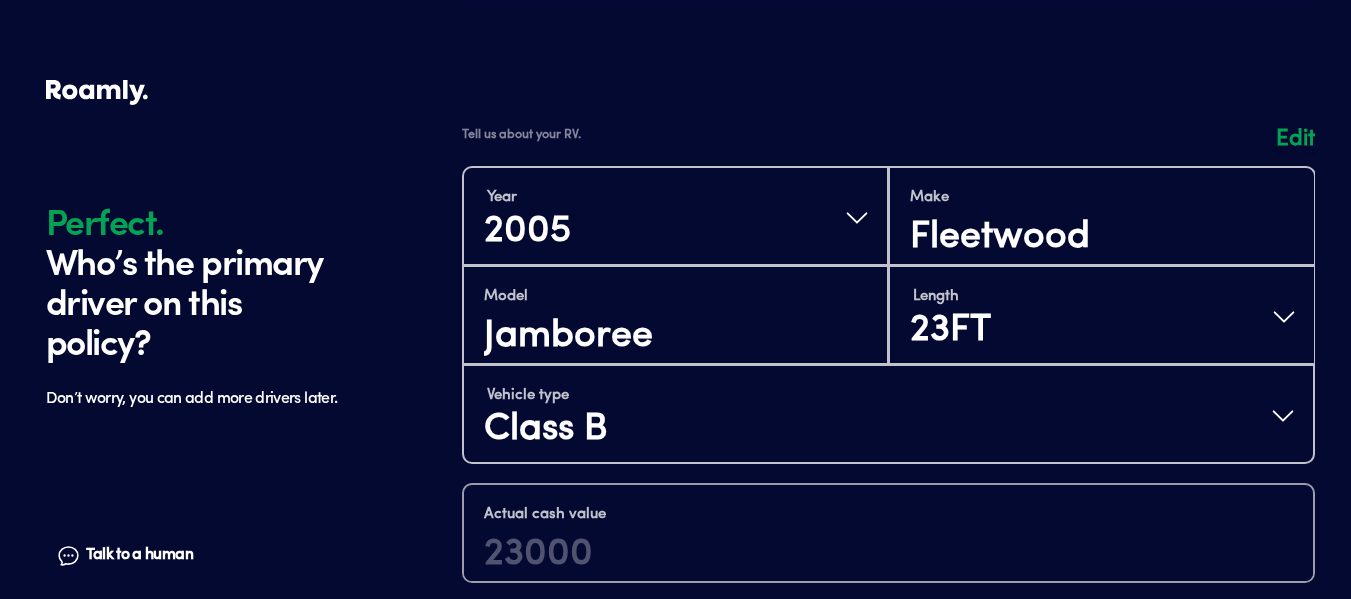 click at bounding box center (888, 573) 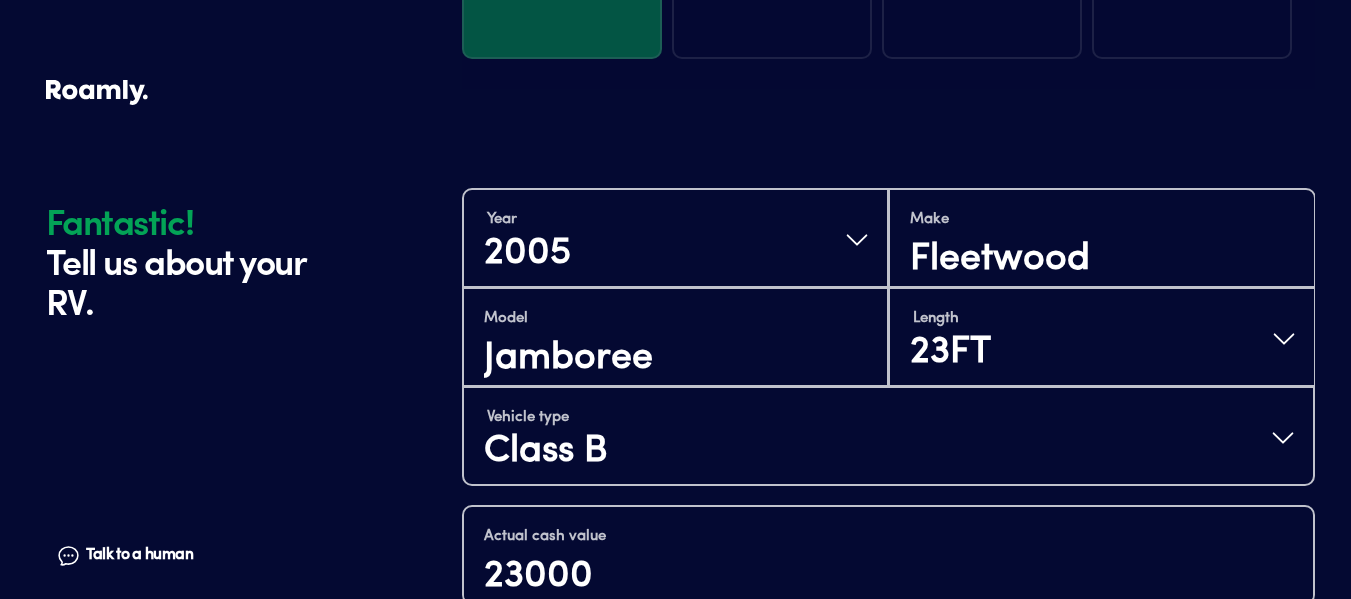 scroll, scrollTop: 390, scrollLeft: 0, axis: vertical 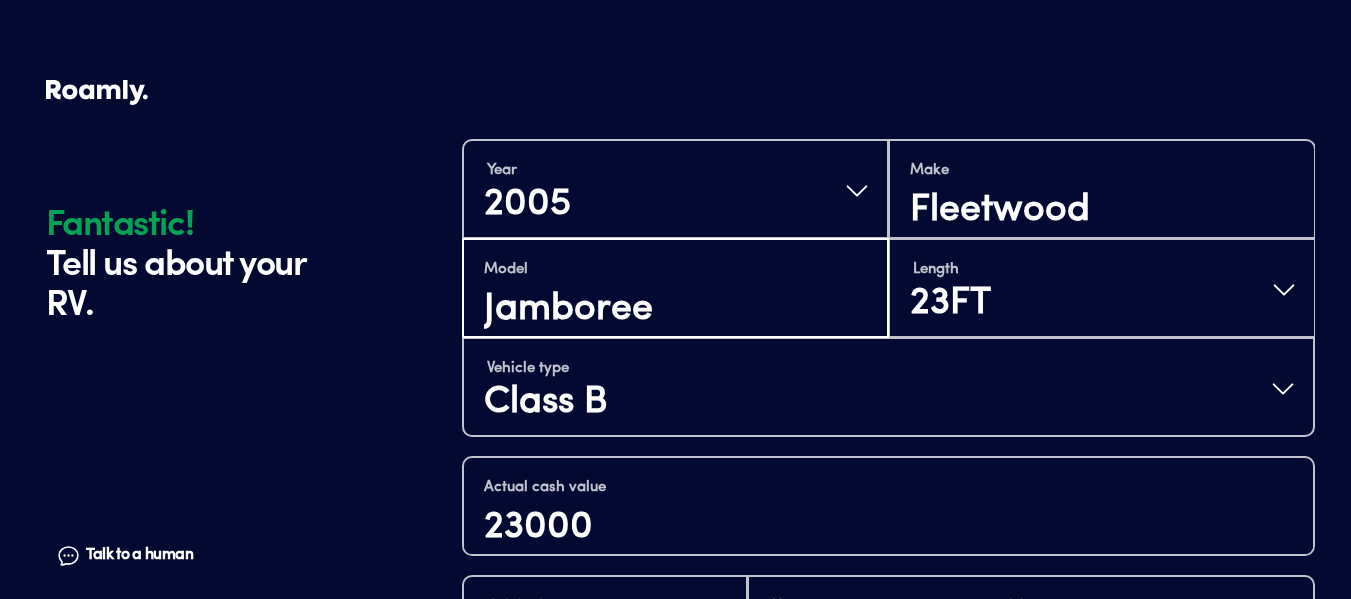 click on "Jamboree" at bounding box center [675, 310] 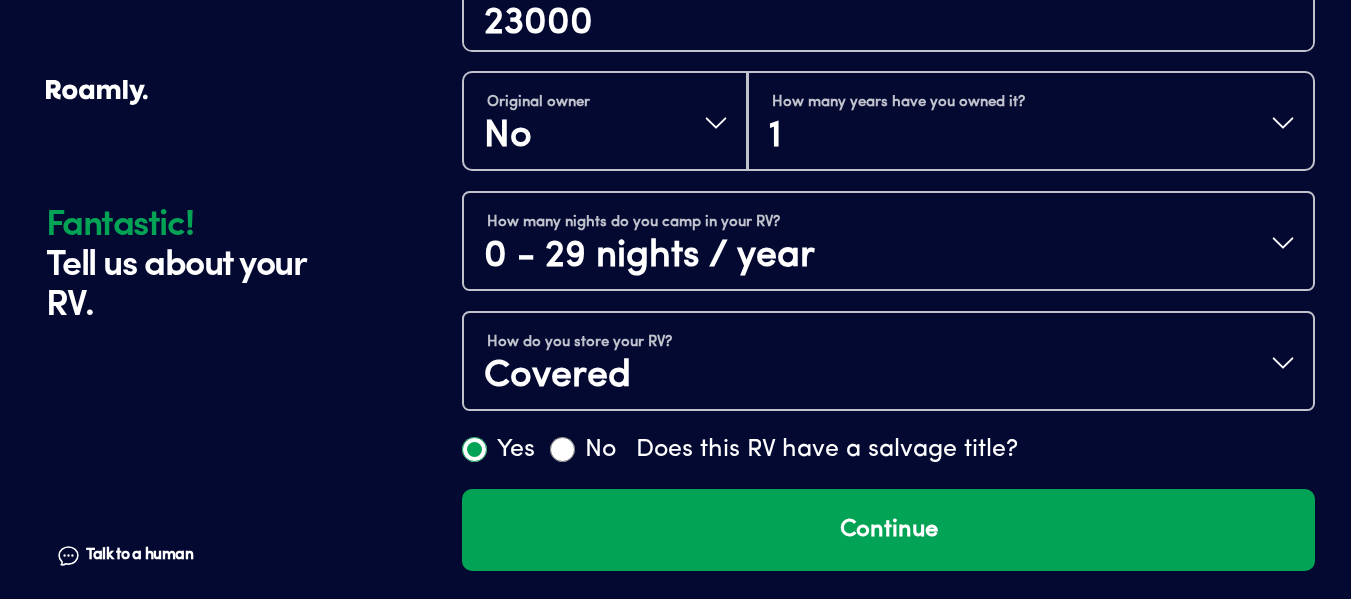 scroll, scrollTop: 896, scrollLeft: 0, axis: vertical 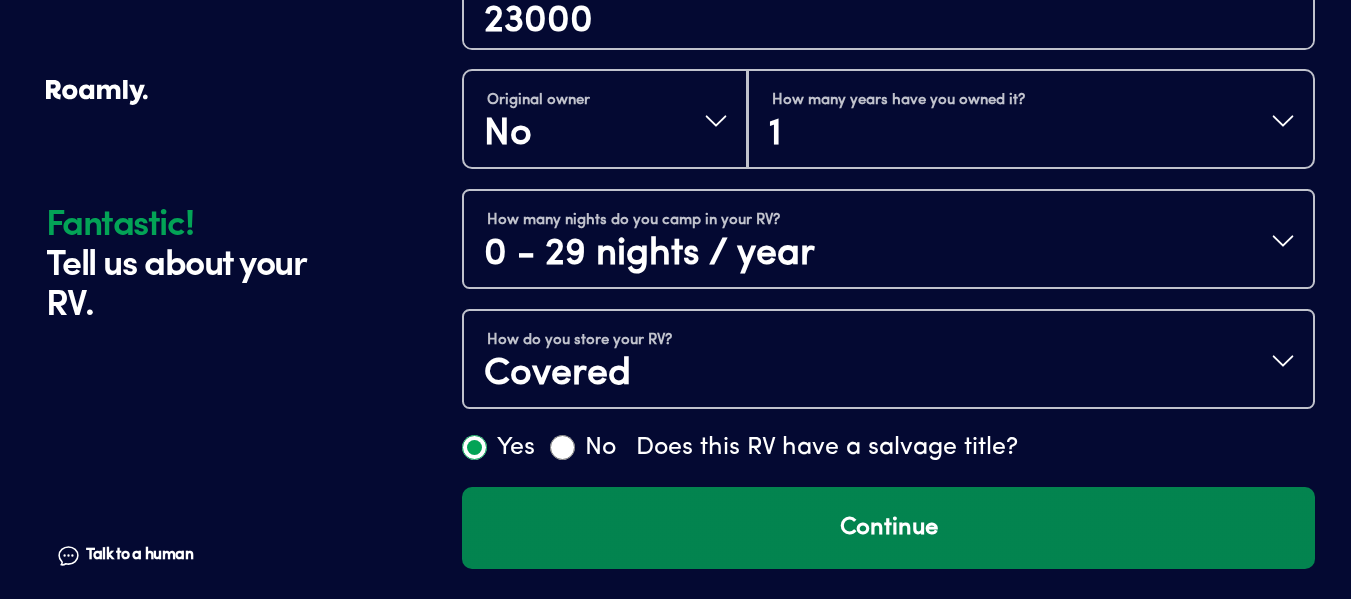 type on "Jamboree 22B" 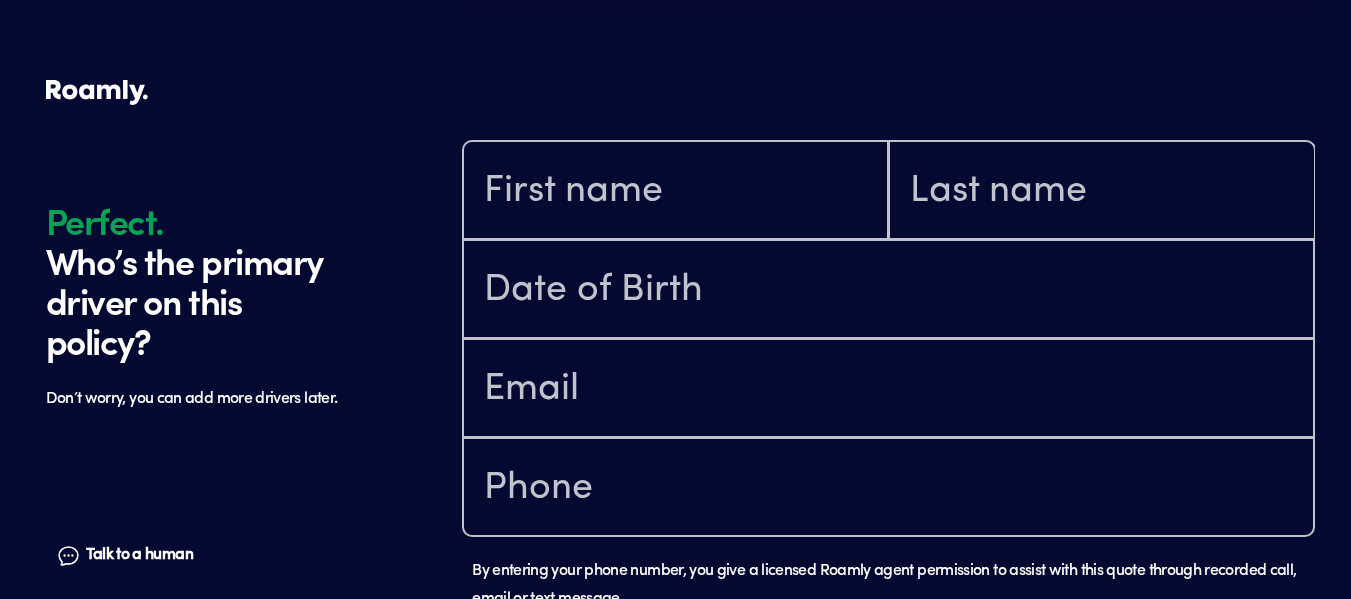 scroll, scrollTop: 1403, scrollLeft: 0, axis: vertical 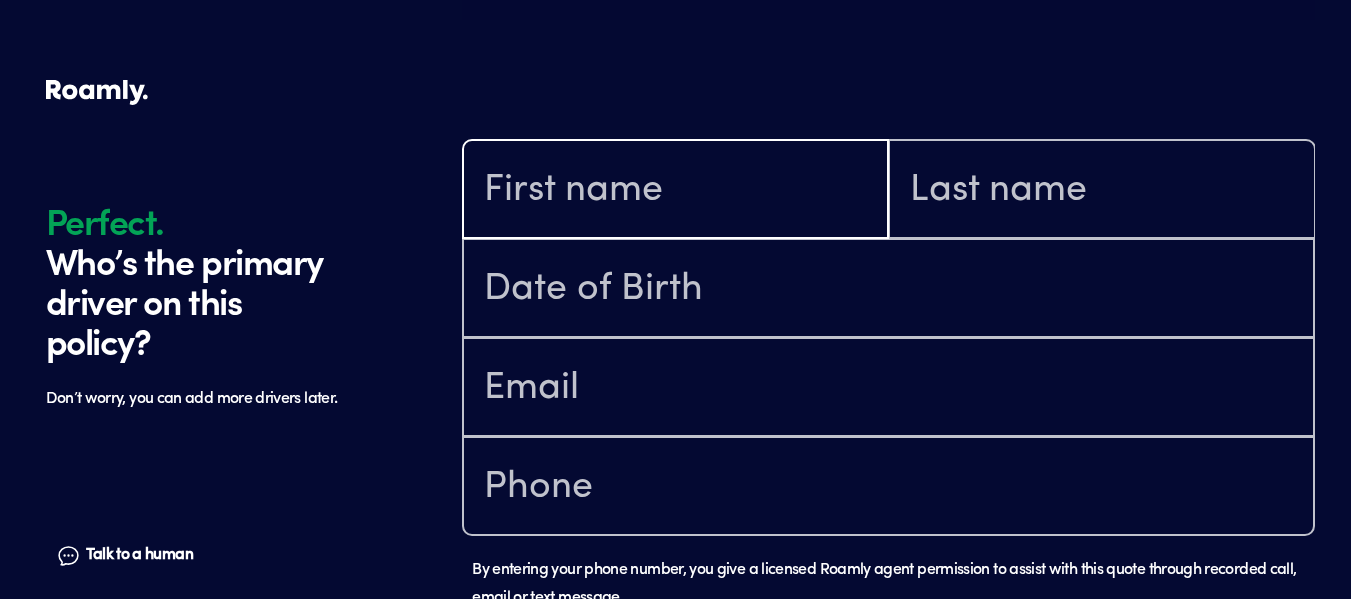 click at bounding box center (675, 191) 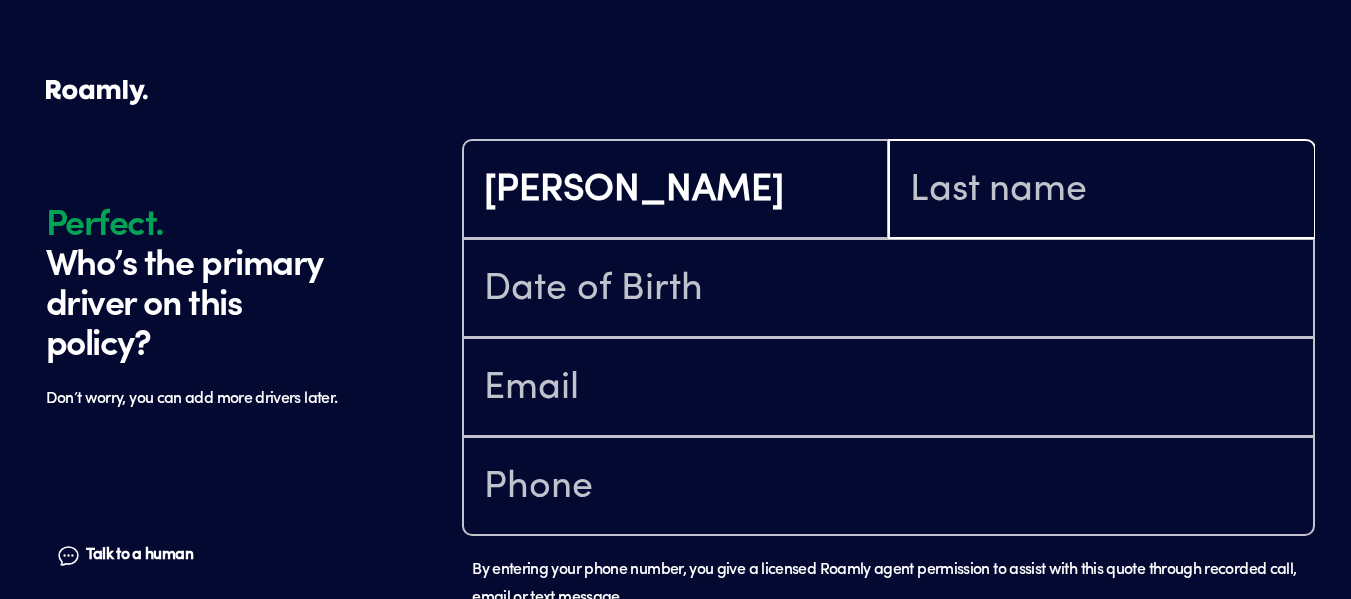 type on "[PERSON_NAME]" 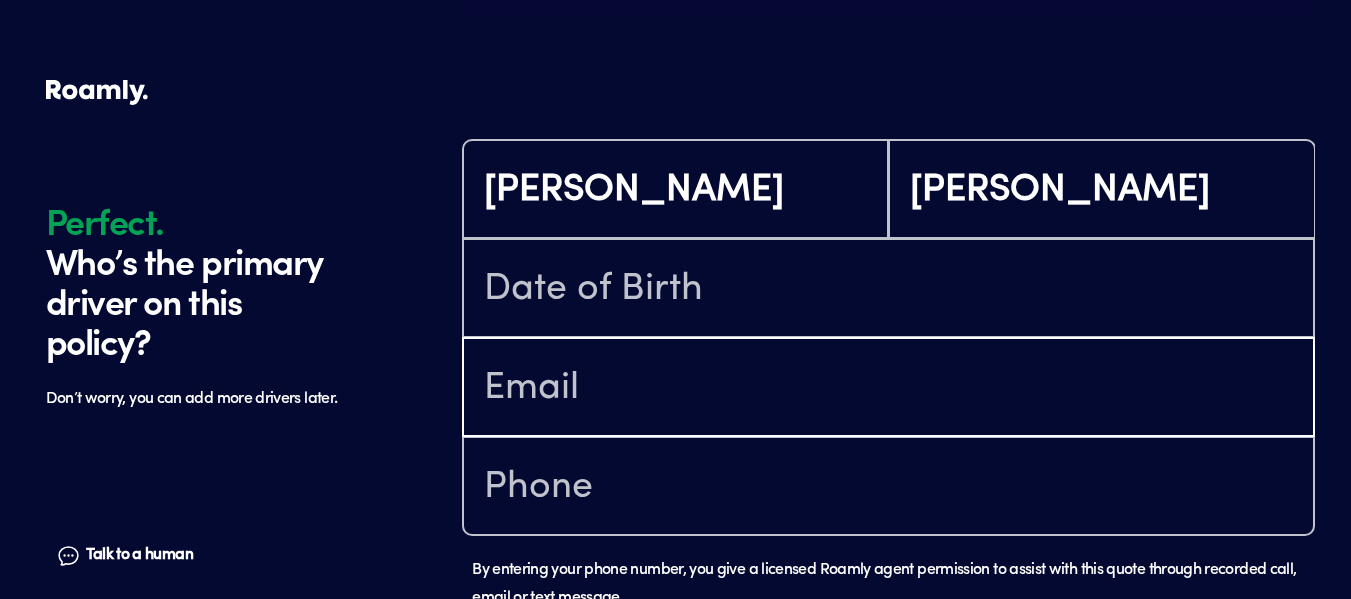 type on "[EMAIL_ADDRESS][DOMAIN_NAME]" 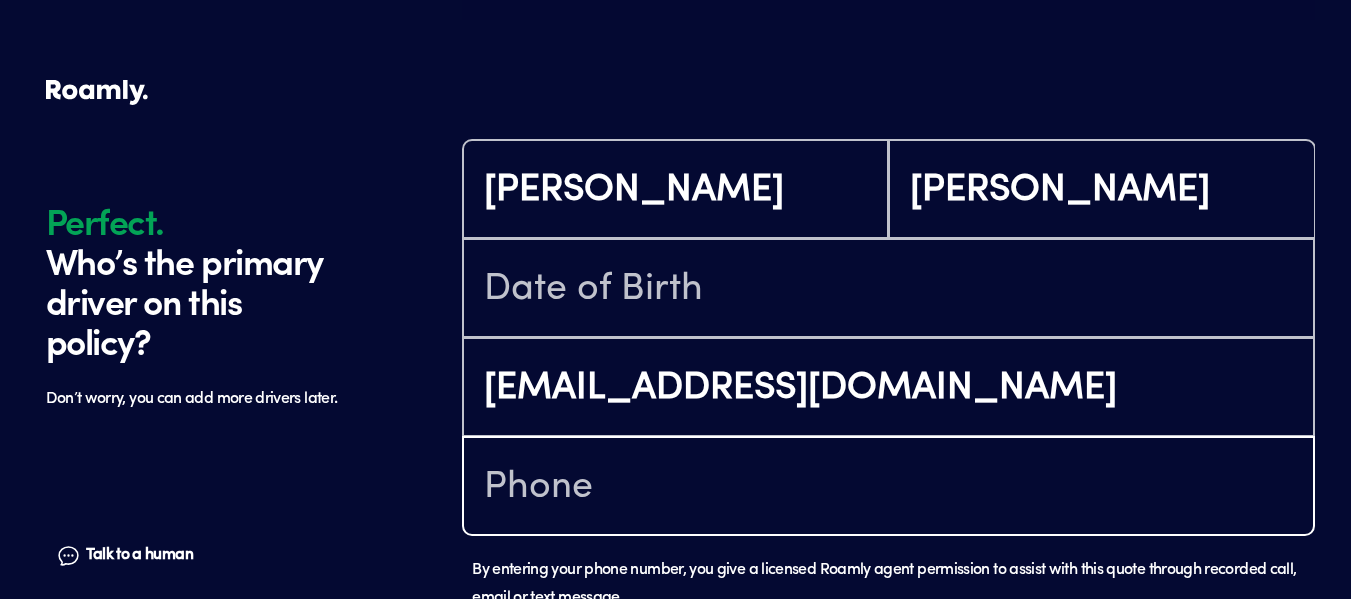 type on "[PHONE_NUMBER]" 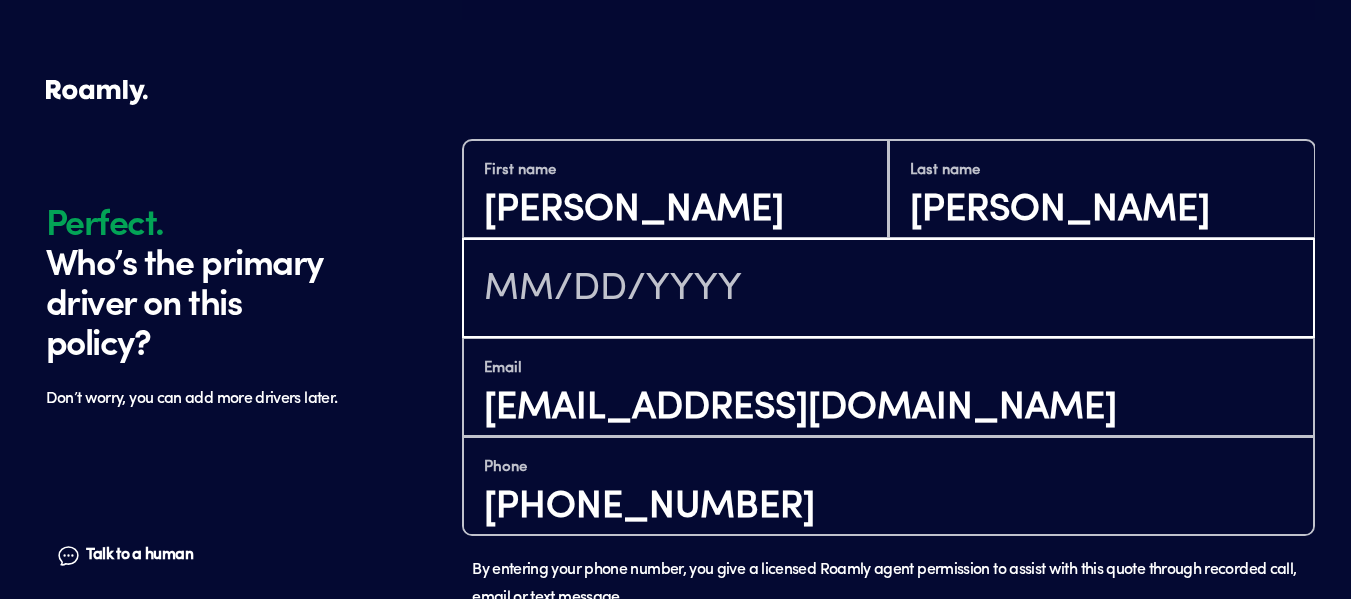 click at bounding box center [888, 290] 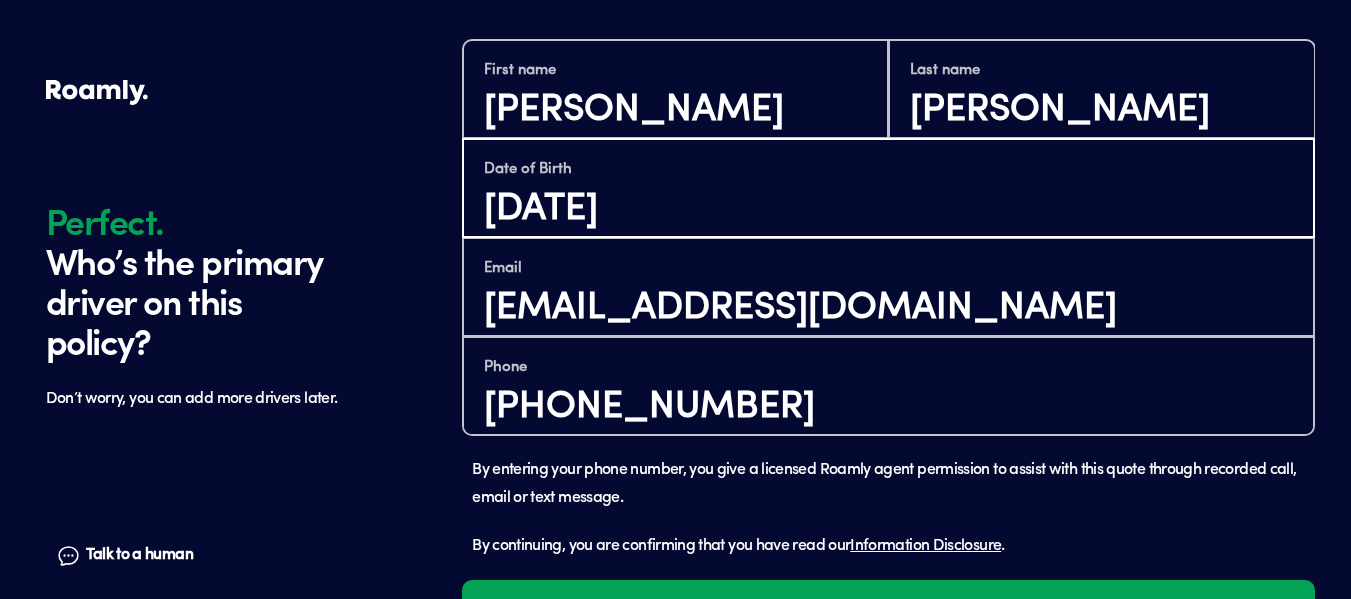 scroll, scrollTop: 1596, scrollLeft: 0, axis: vertical 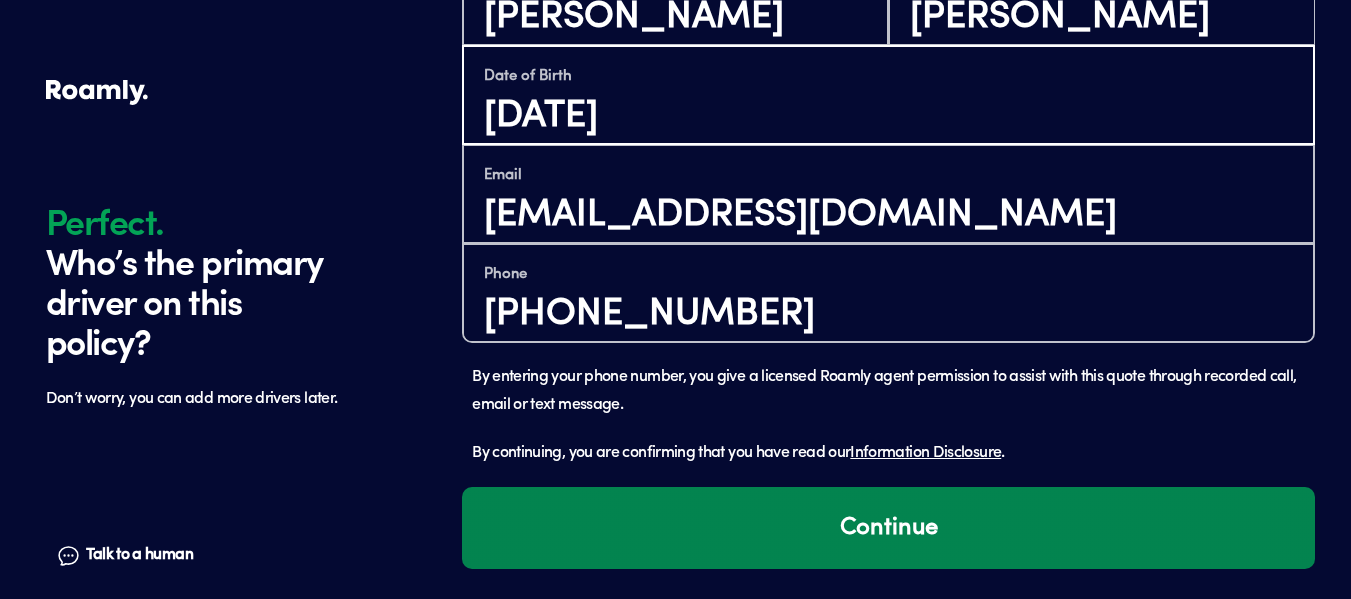 type on "[DATE]" 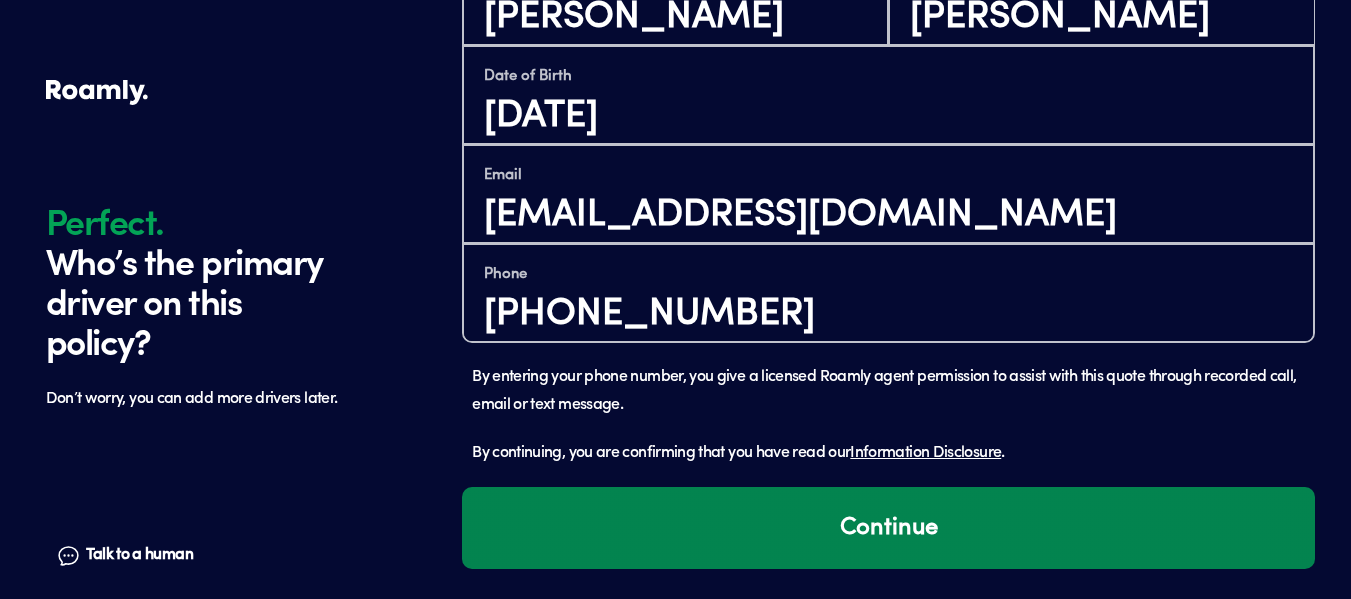 click on "Continue" at bounding box center [888, 528] 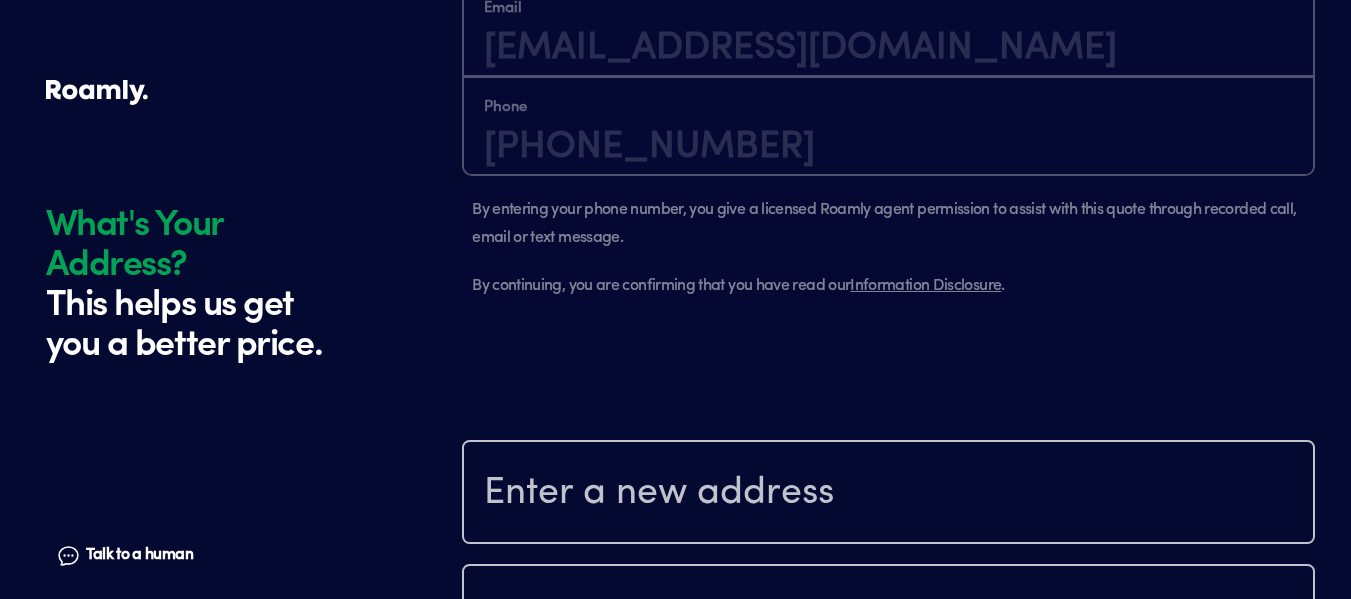 scroll, scrollTop: 2003, scrollLeft: 0, axis: vertical 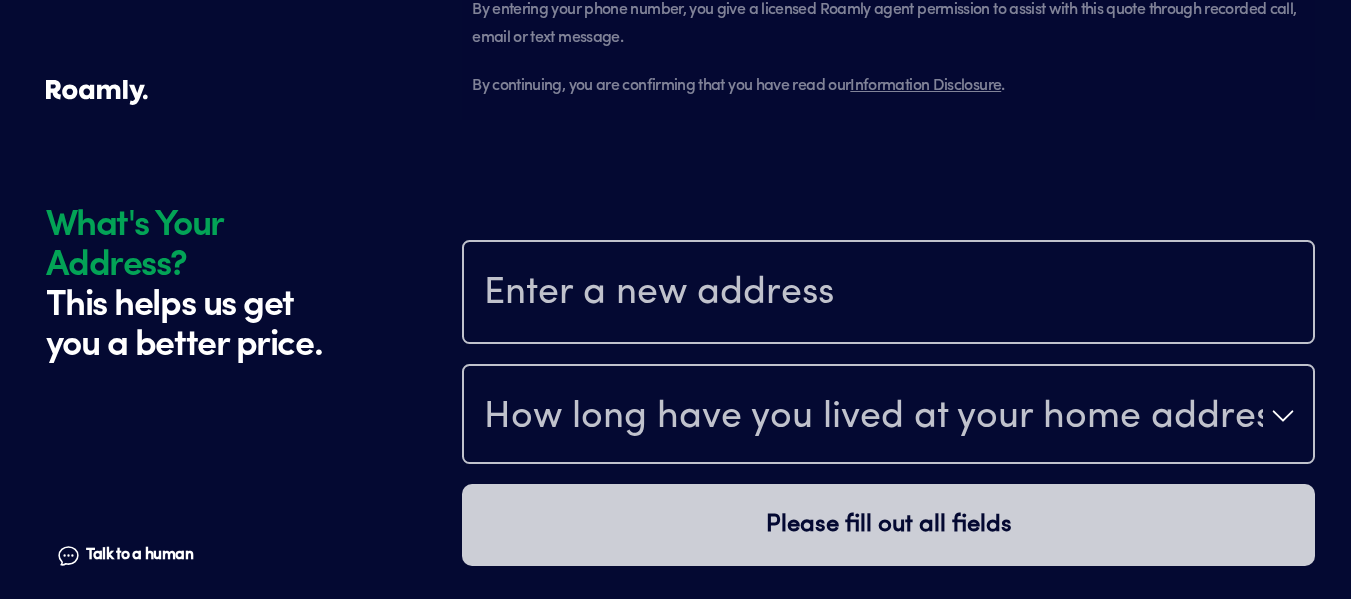 click at bounding box center (888, 294) 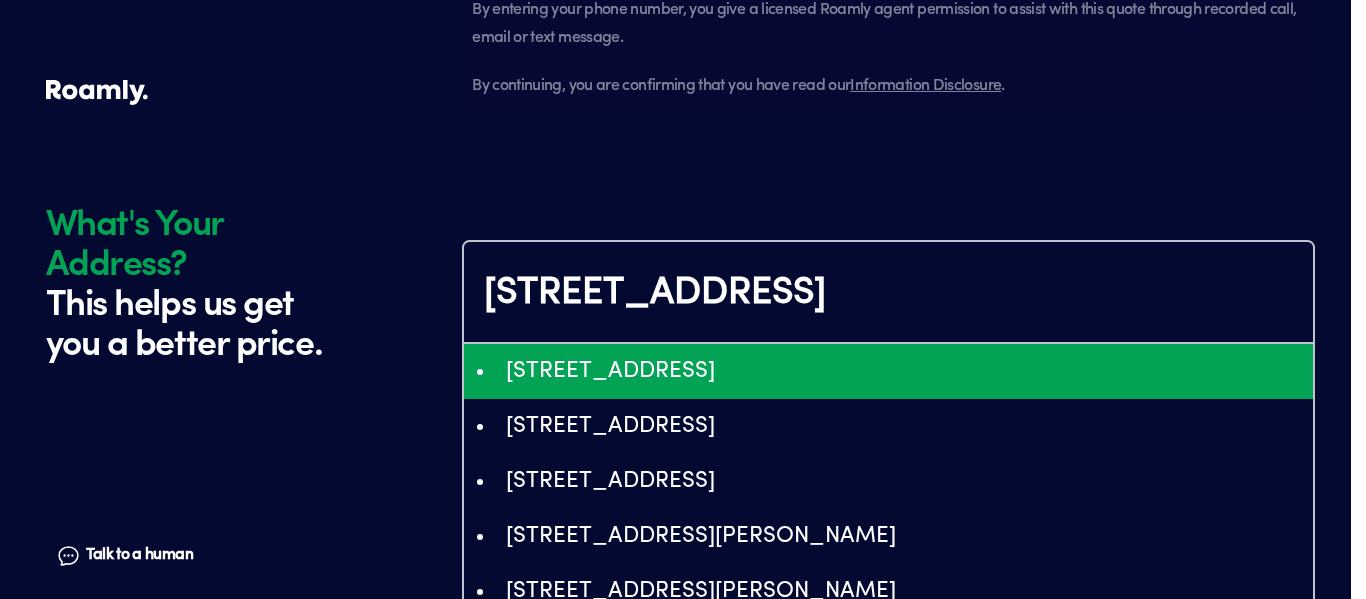 type on "ChIJuZVSFxlfBIgRXJTWCnODETY" 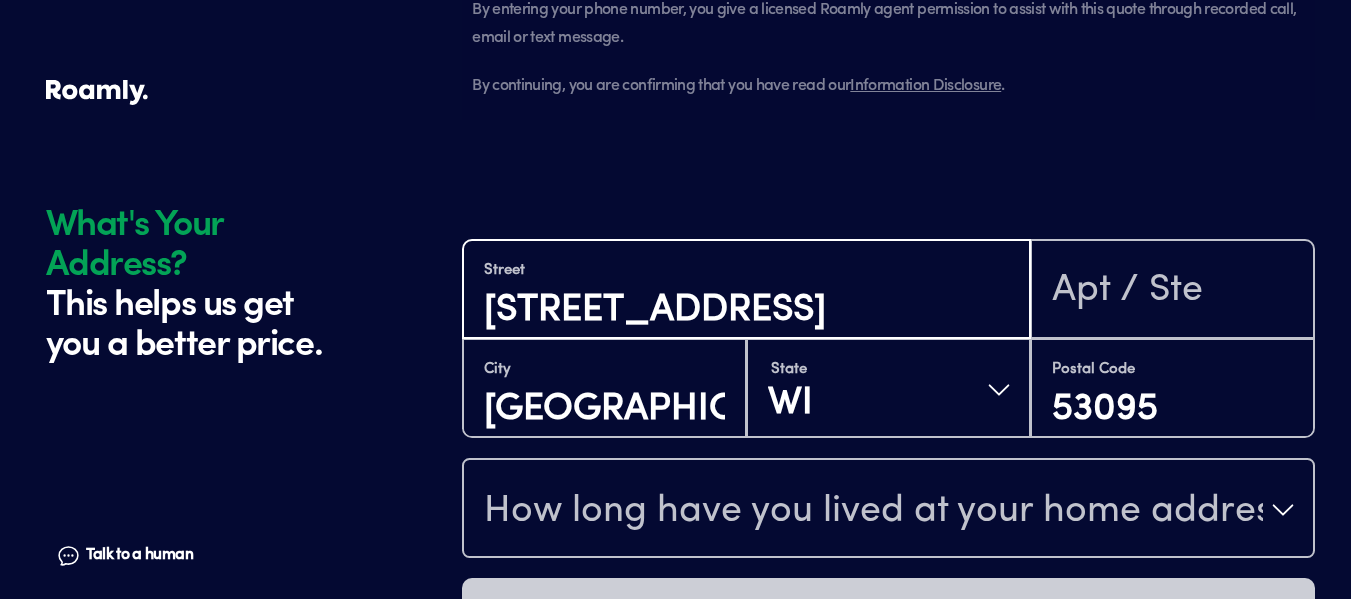 click on "[STREET_ADDRESS]" at bounding box center [746, 310] 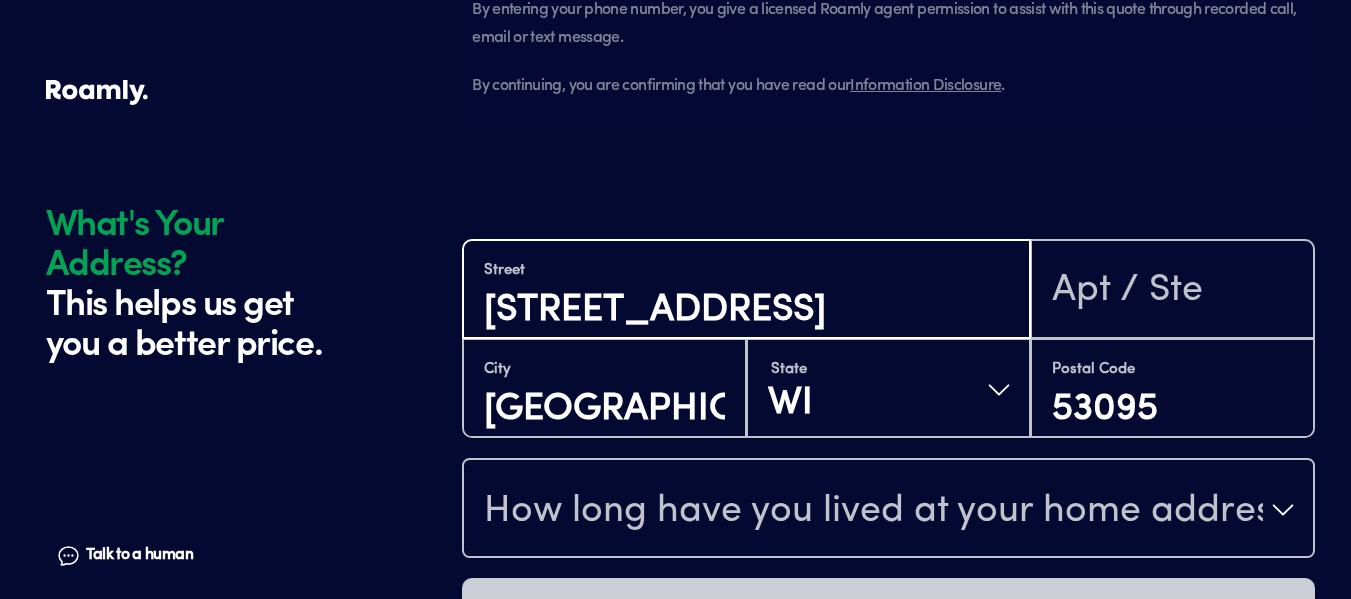 click on "[STREET_ADDRESS]" at bounding box center (746, 310) 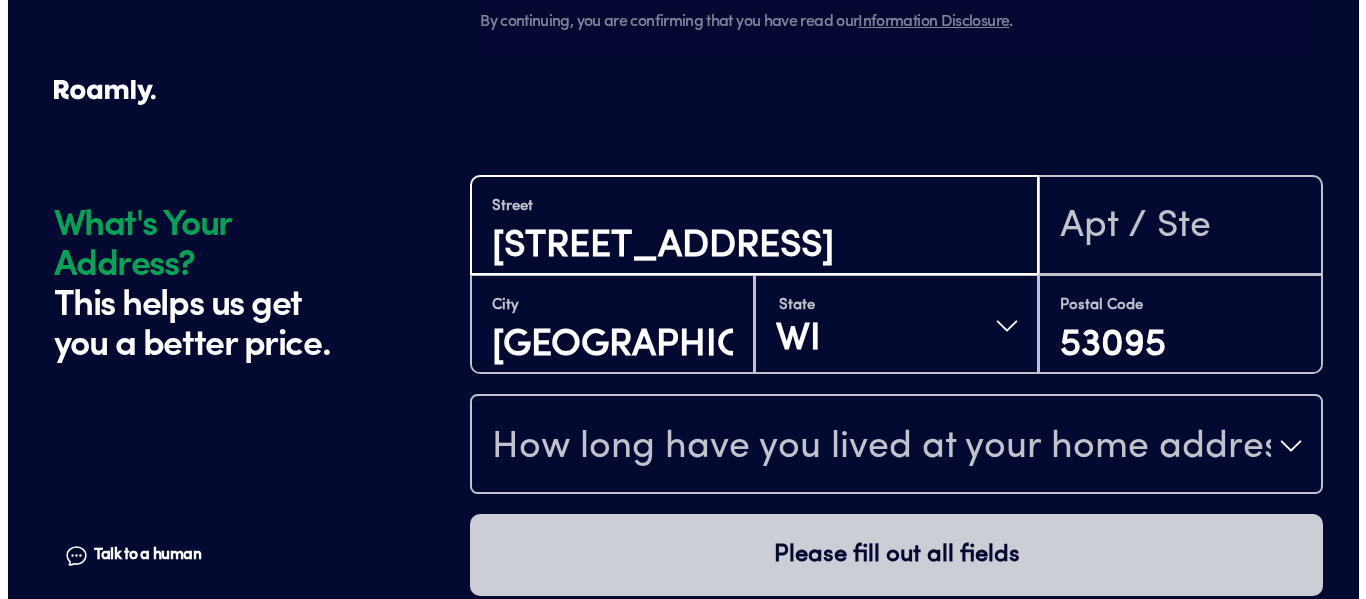 scroll, scrollTop: 2103, scrollLeft: 0, axis: vertical 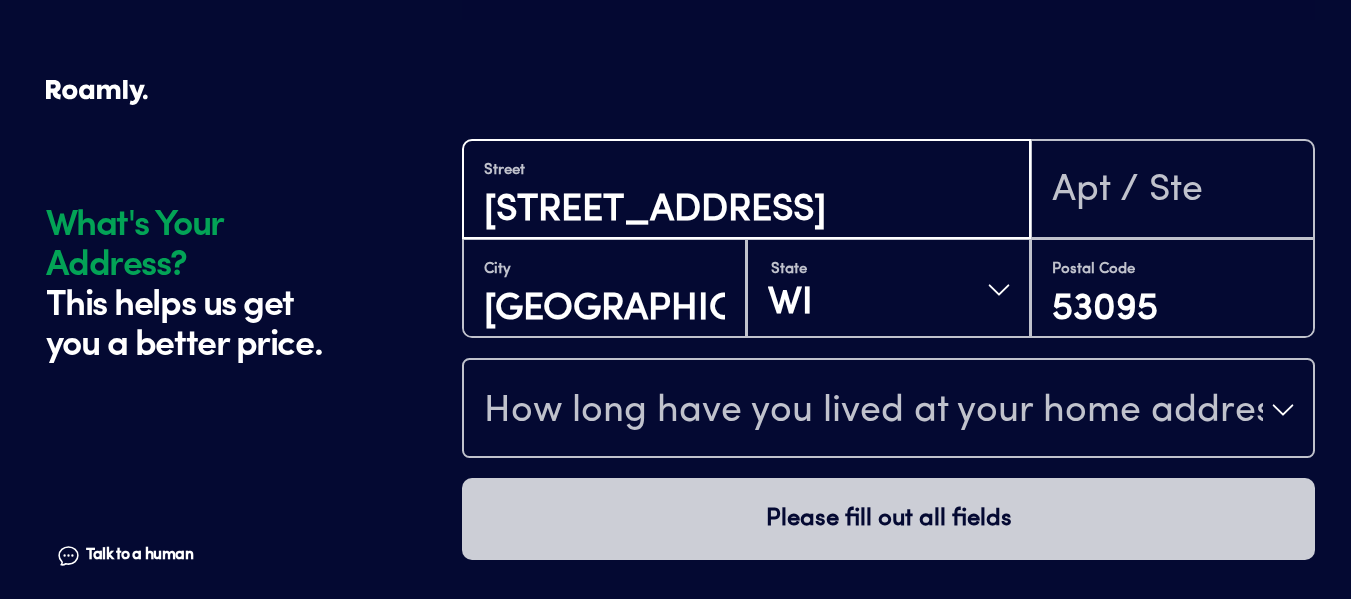 type on "[STREET_ADDRESS]" 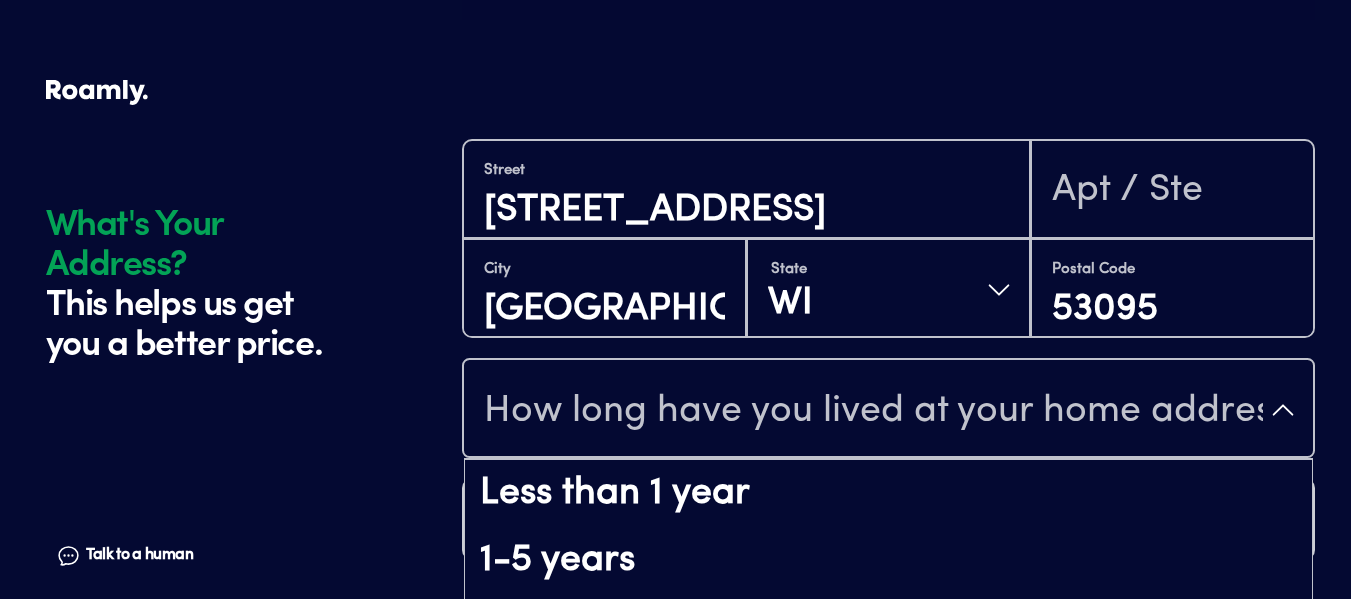 click on "How long have you lived at your home address?" at bounding box center (873, 412) 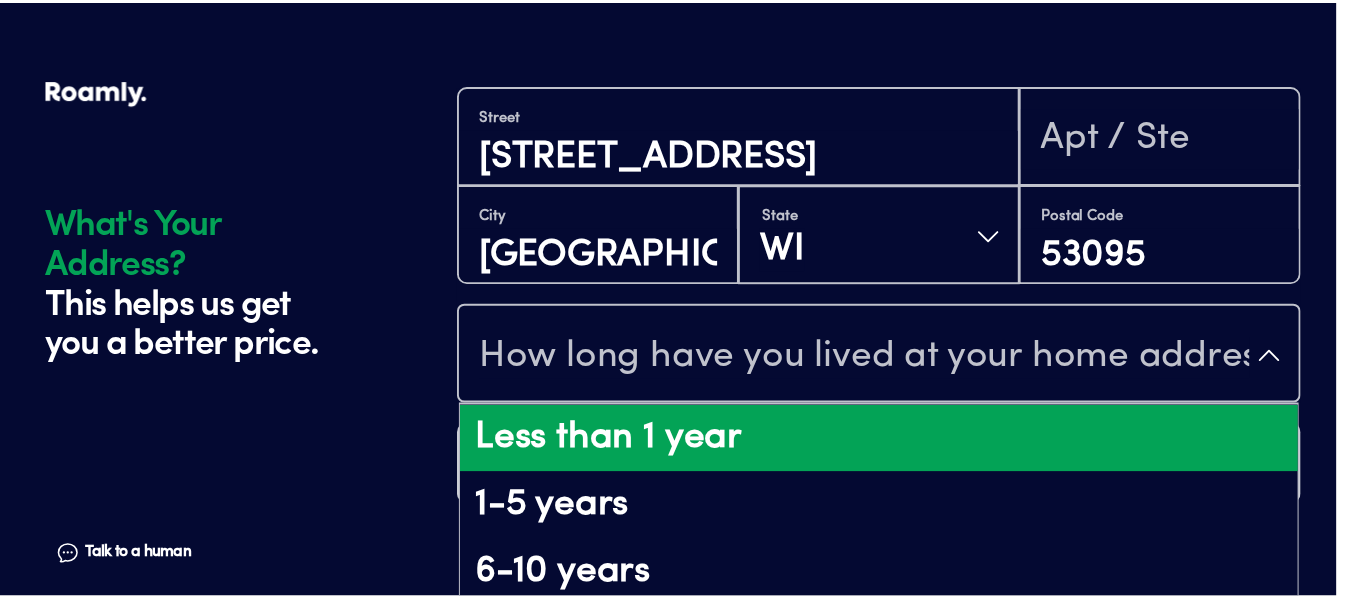 scroll, scrollTop: 100, scrollLeft: 0, axis: vertical 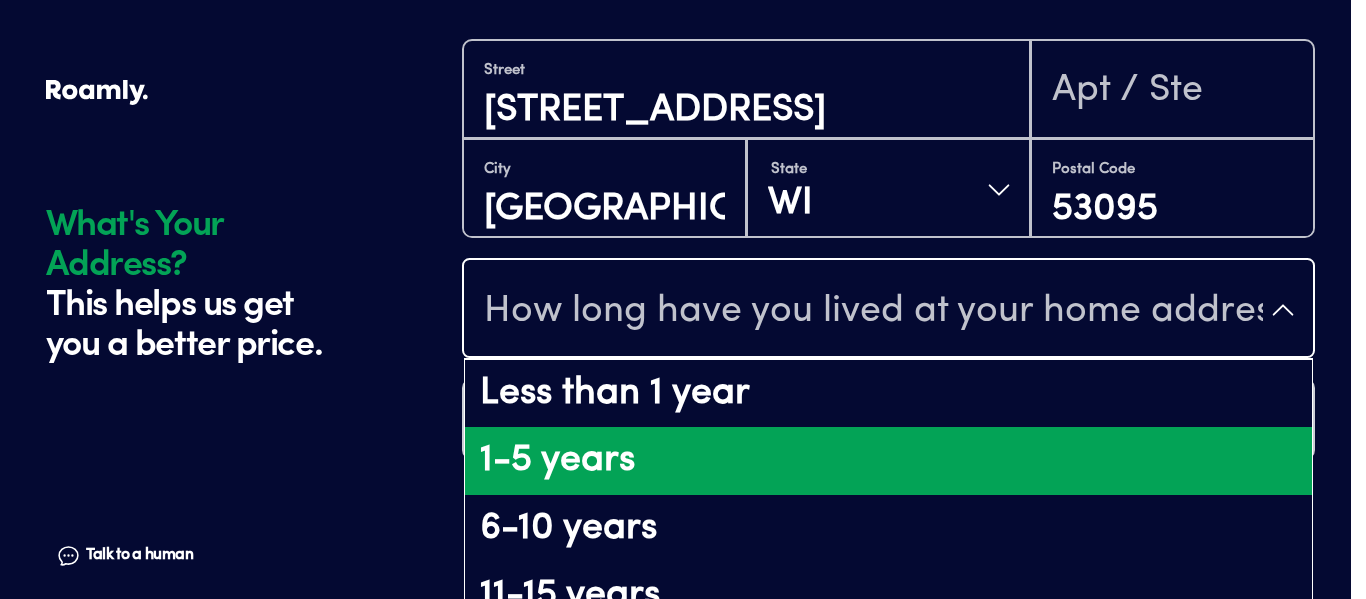click on "1-5 years" at bounding box center [888, 461] 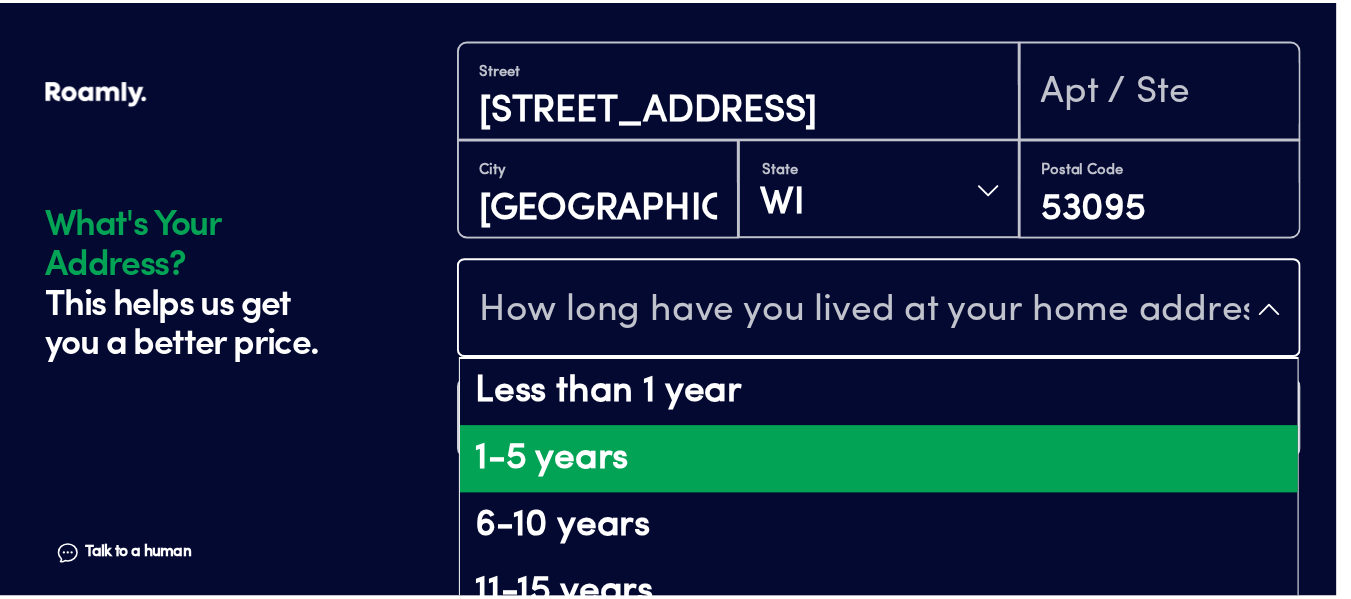 scroll, scrollTop: 0, scrollLeft: 0, axis: both 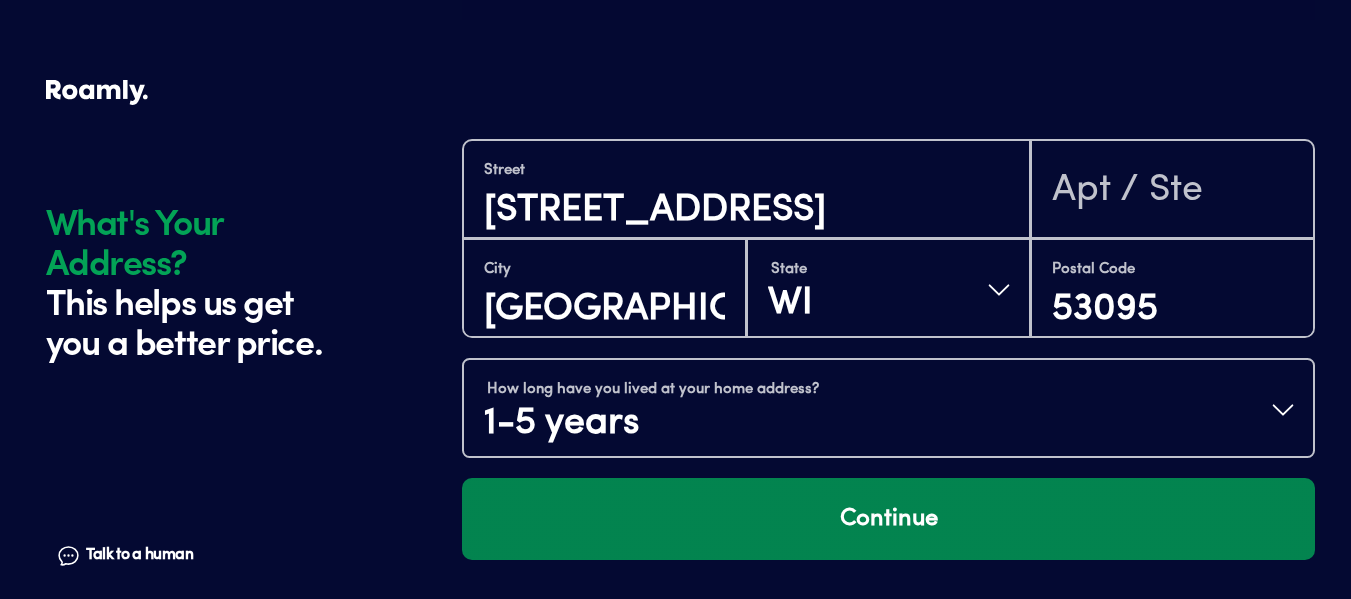 click on "Continue" at bounding box center [888, 519] 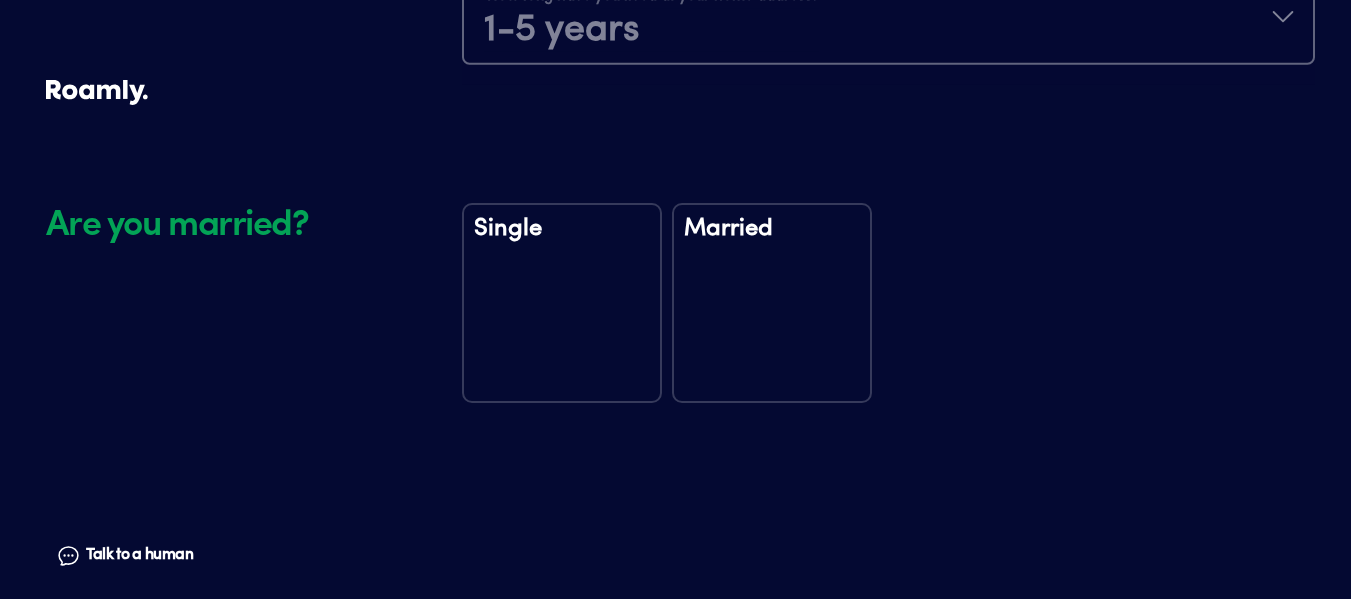 scroll, scrollTop: 2574, scrollLeft: 0, axis: vertical 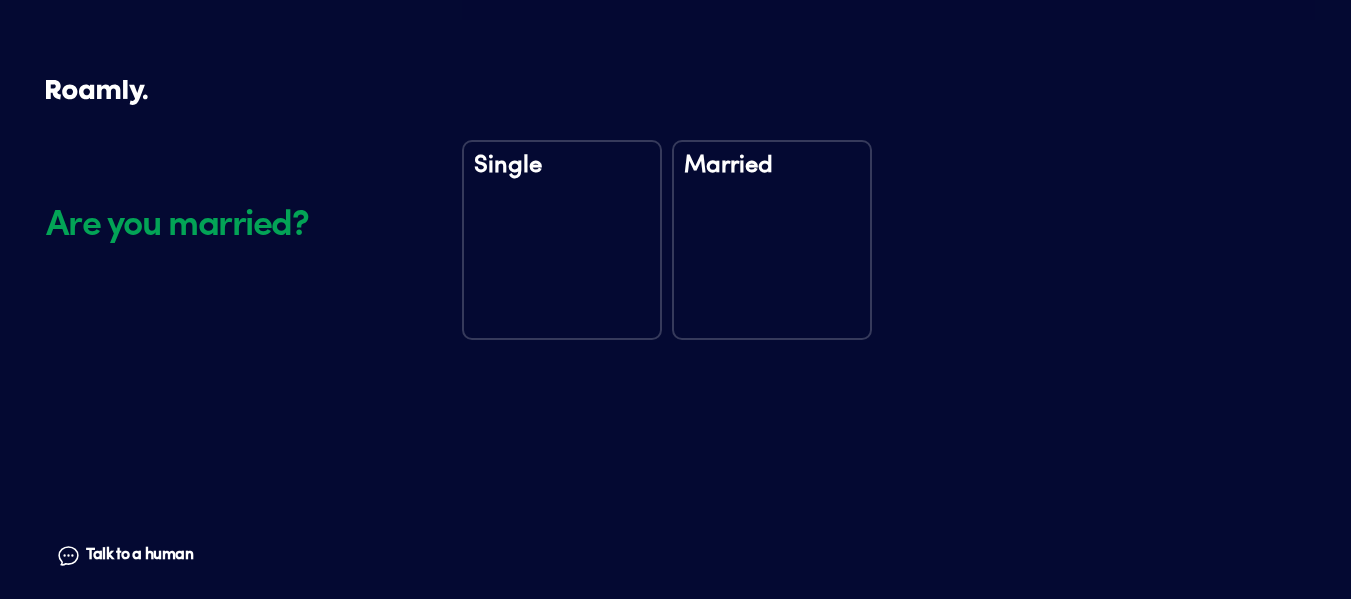 click on "Single" at bounding box center [562, 184] 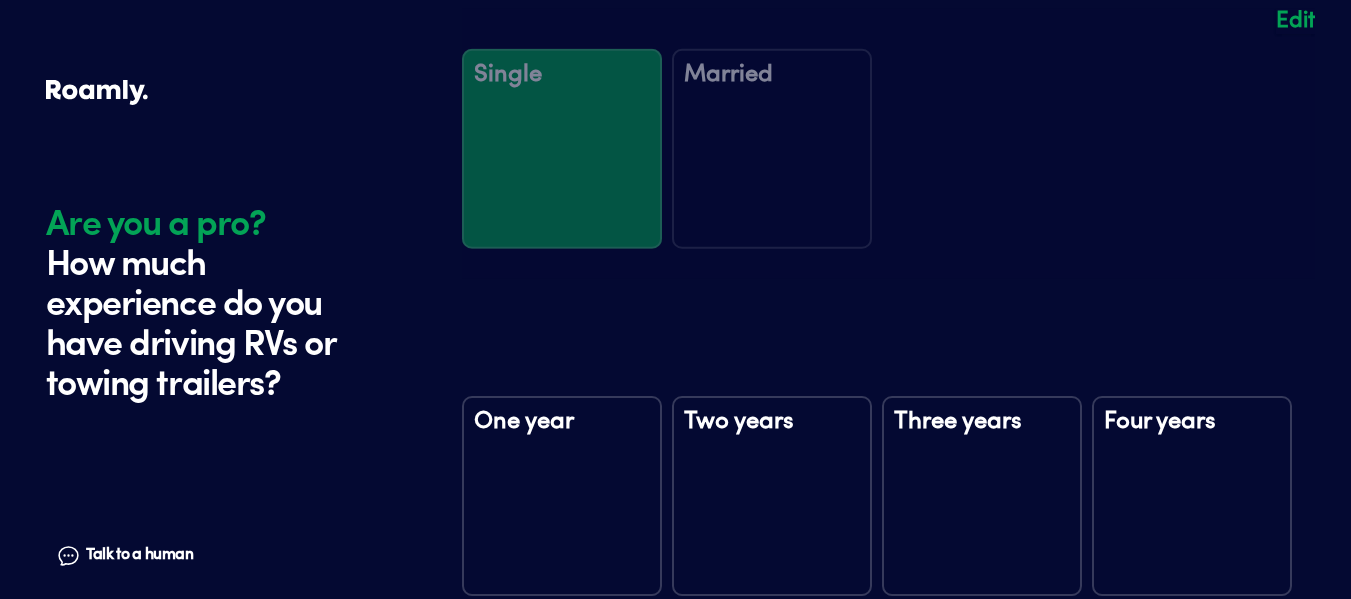 scroll, scrollTop: 2964, scrollLeft: 0, axis: vertical 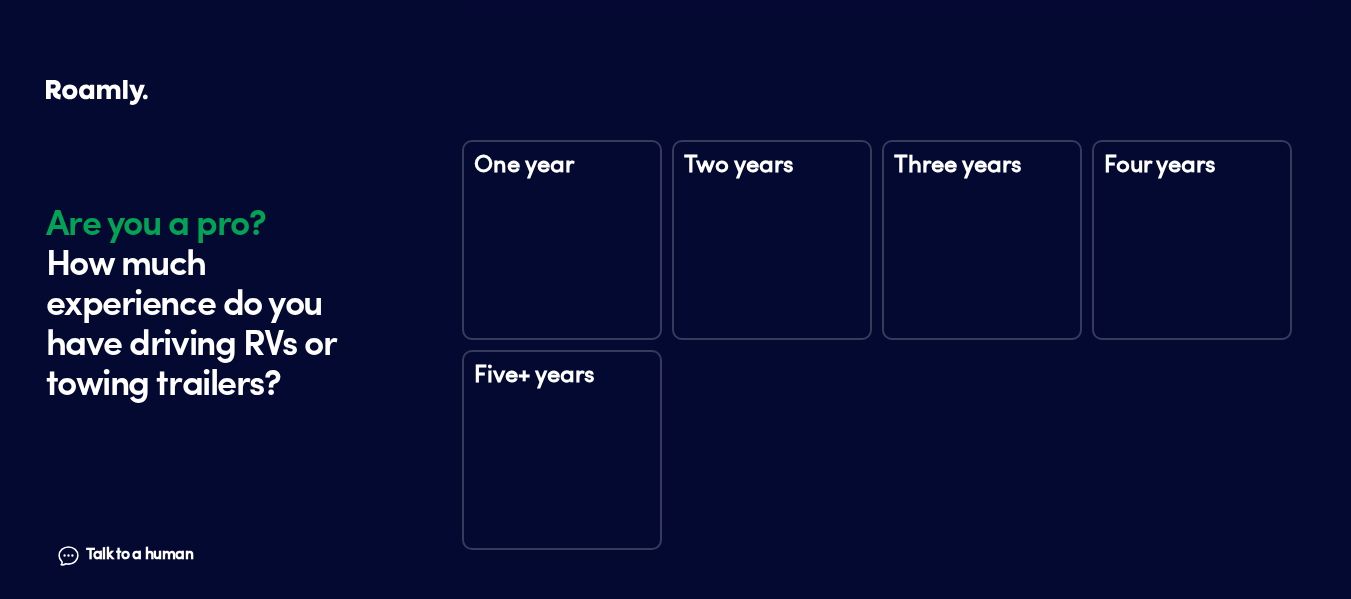 click on "Five+ years" at bounding box center (562, 389) 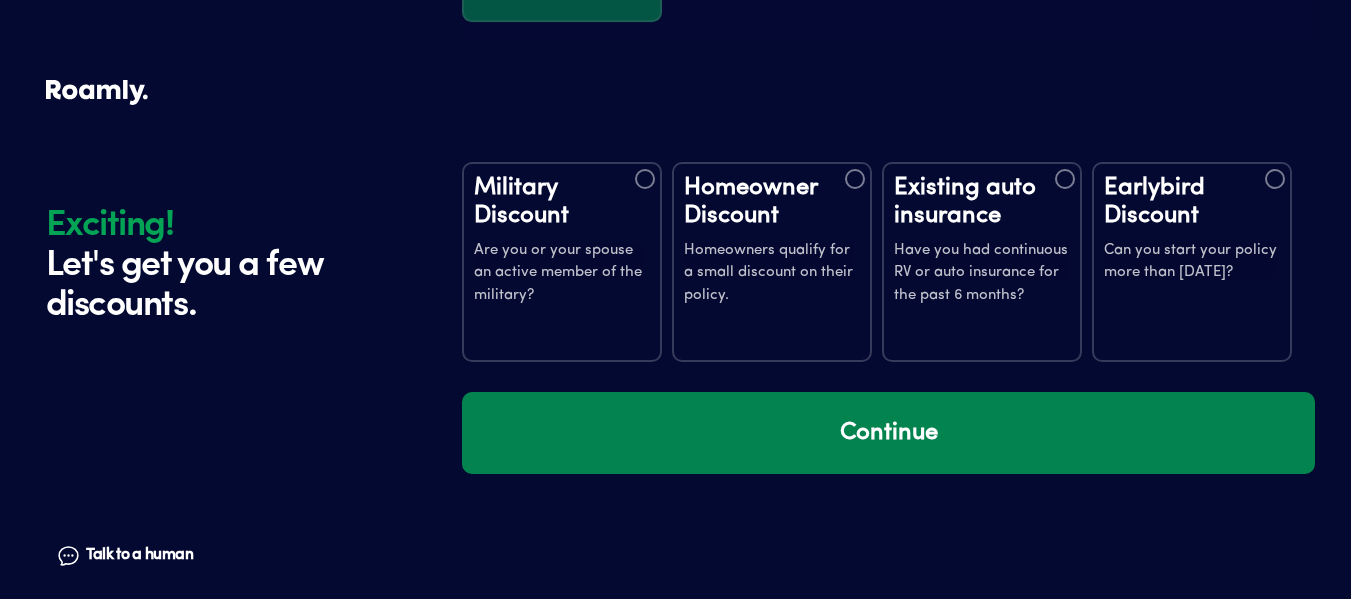 scroll, scrollTop: 3554, scrollLeft: 0, axis: vertical 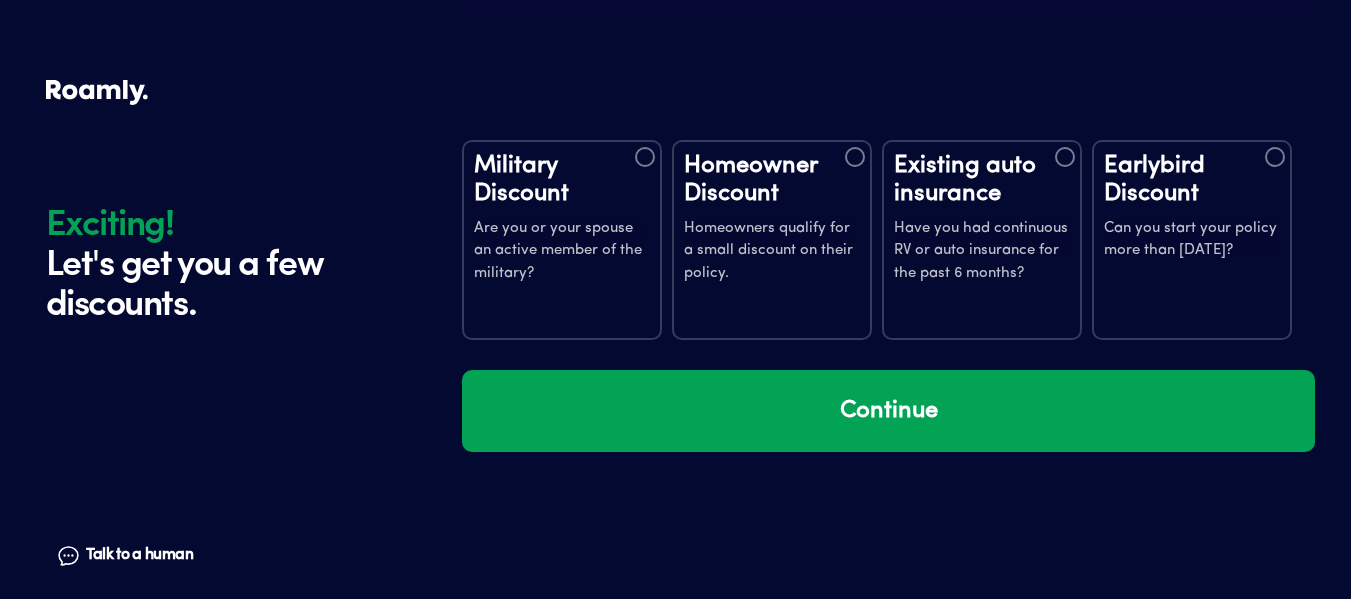 click at bounding box center (855, 157) 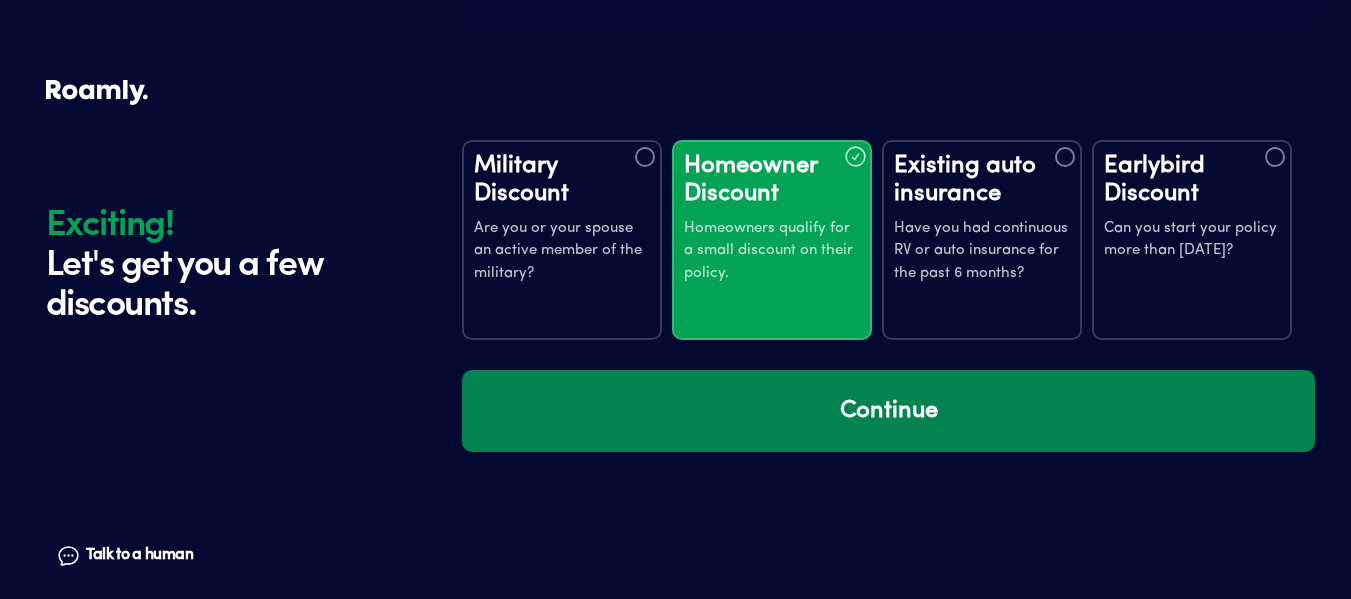 click on "Continue" at bounding box center (888, 411) 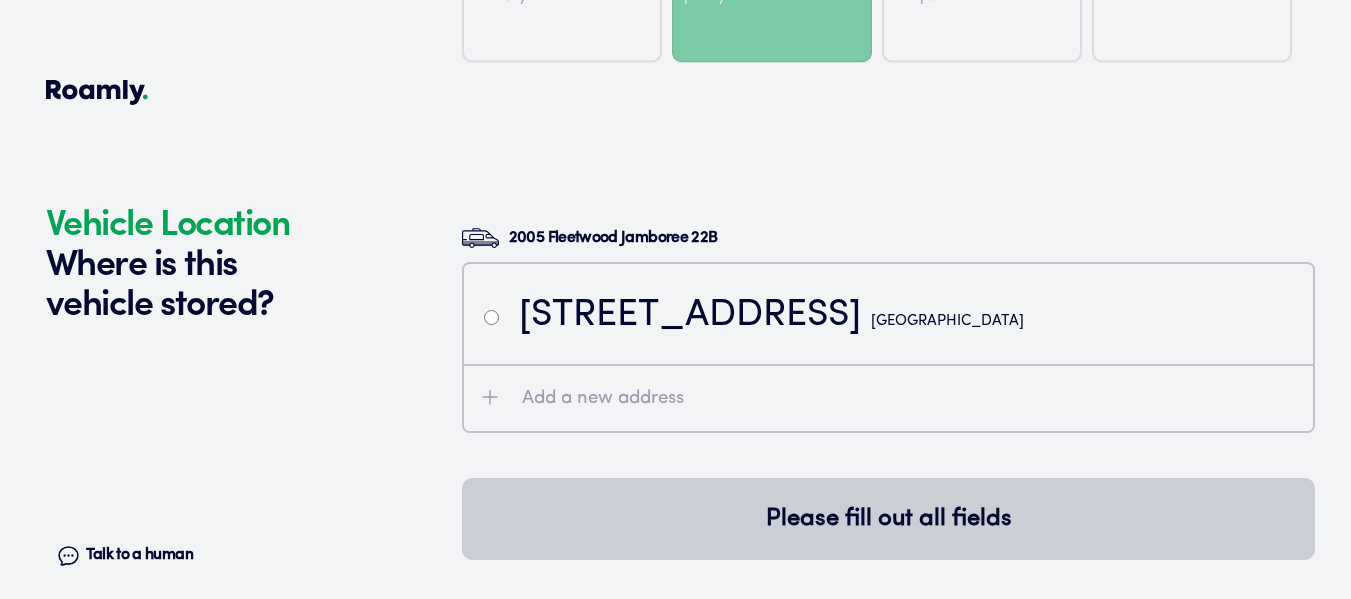 scroll, scrollTop: 3944, scrollLeft: 0, axis: vertical 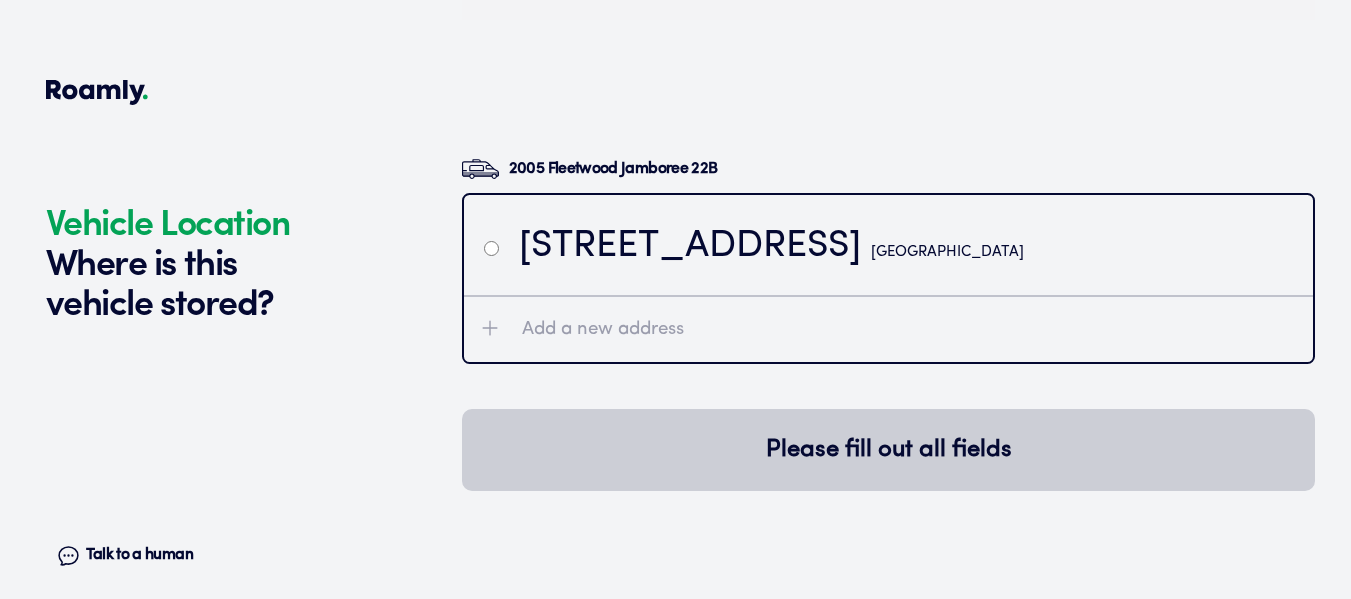 click on "Add a new address" at bounding box center [603, 330] 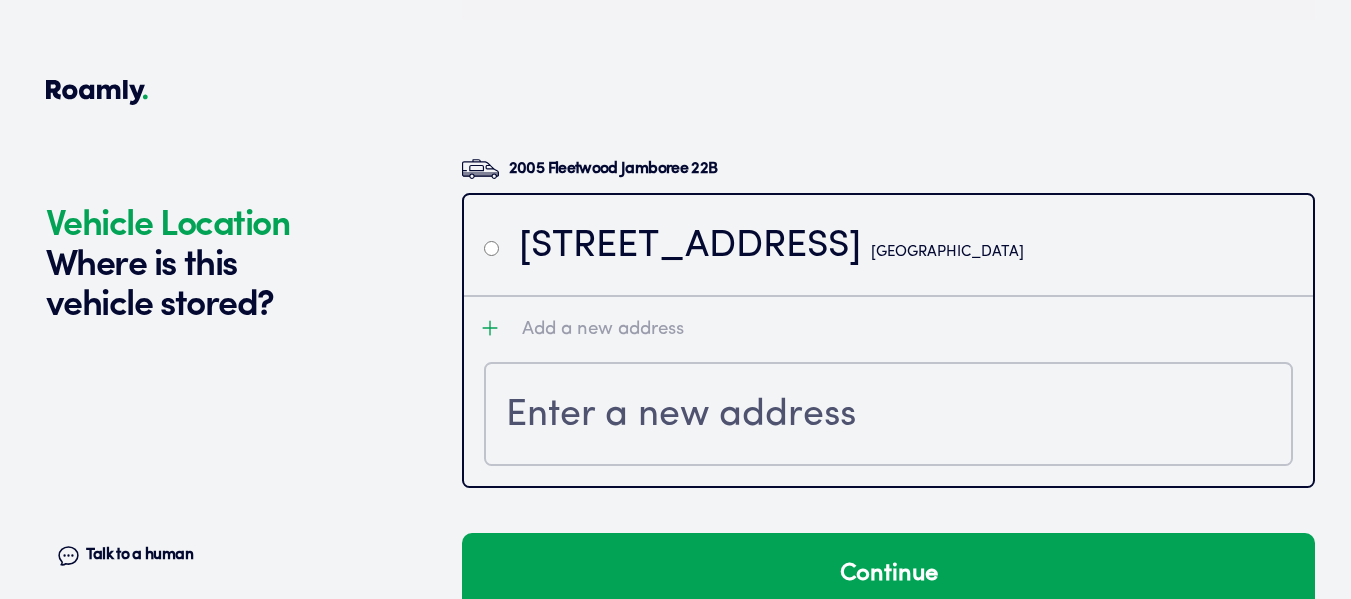 paste on "[STREET_ADDRESS]" 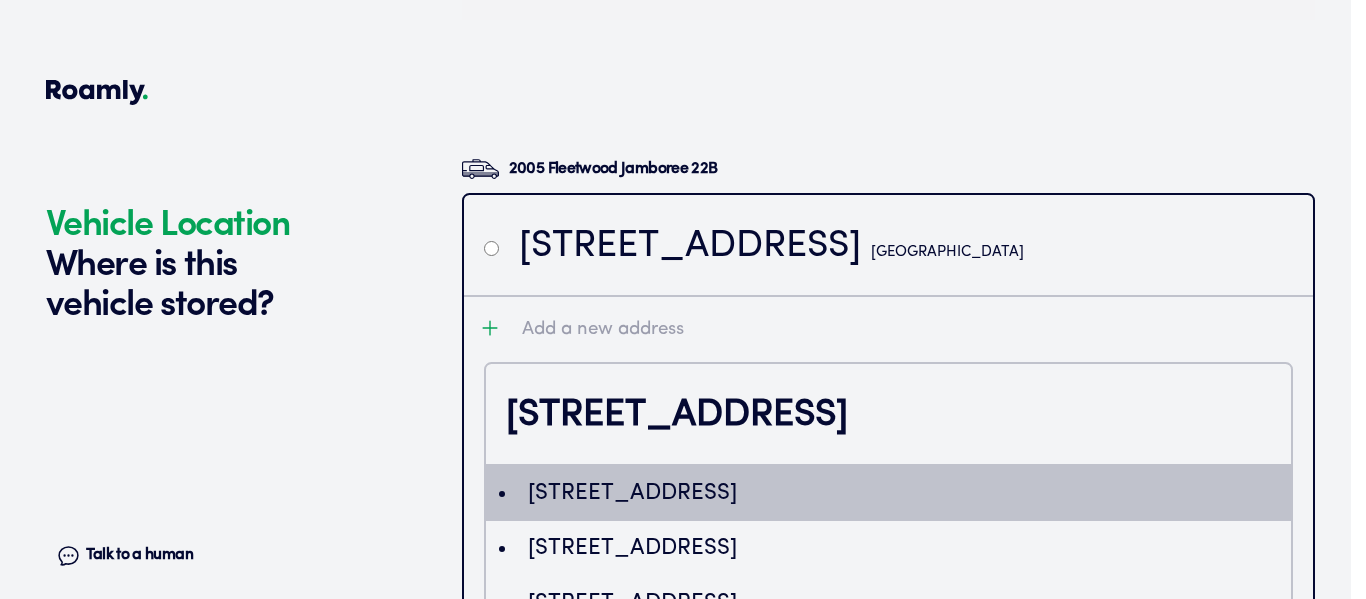 type on "ChIJC4n7IltBBIgRrOSqw4XlYJ8" 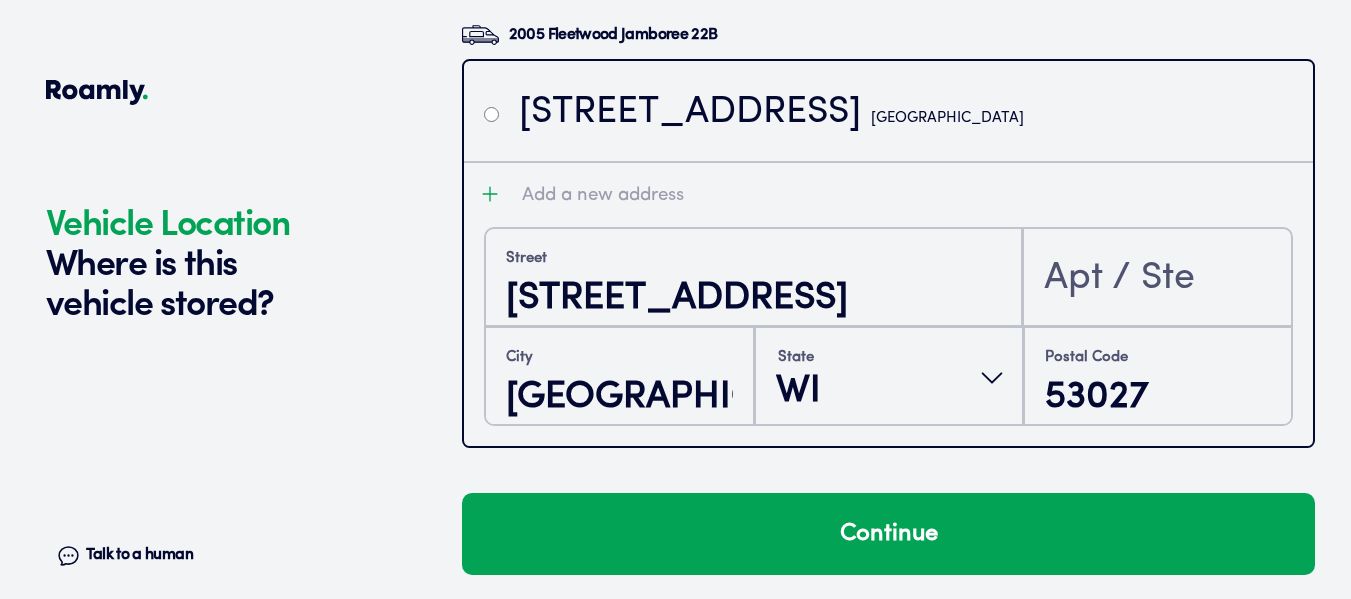scroll, scrollTop: 4084, scrollLeft: 0, axis: vertical 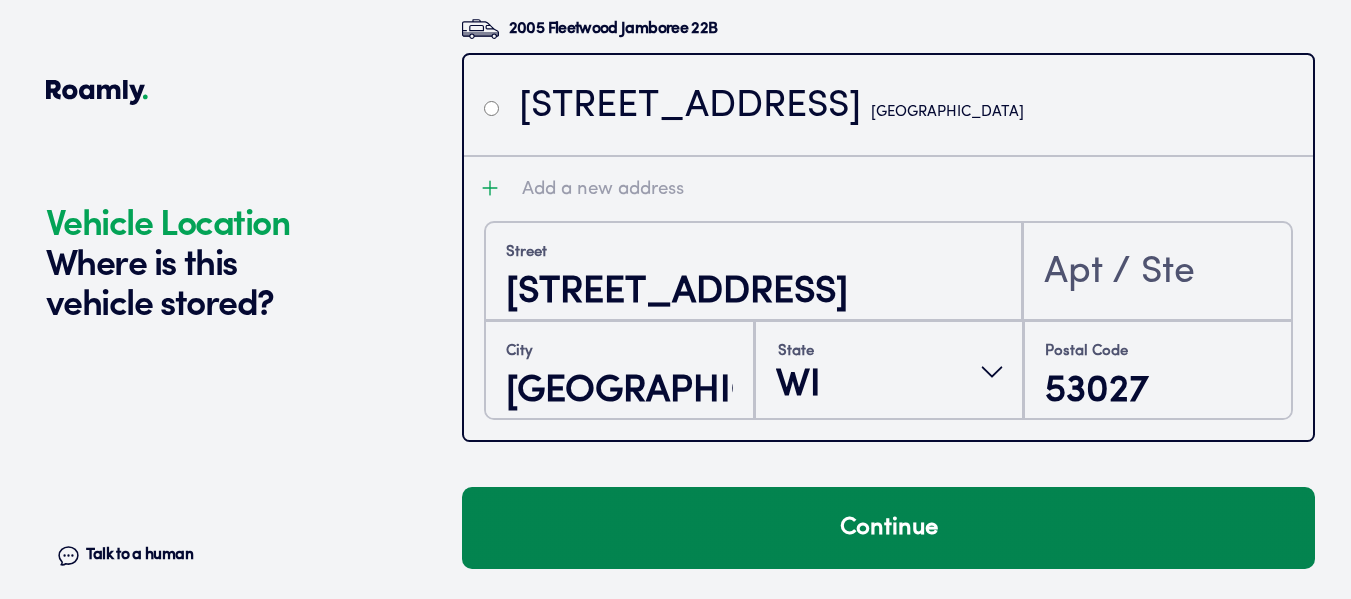 click on "Continue" at bounding box center [888, 528] 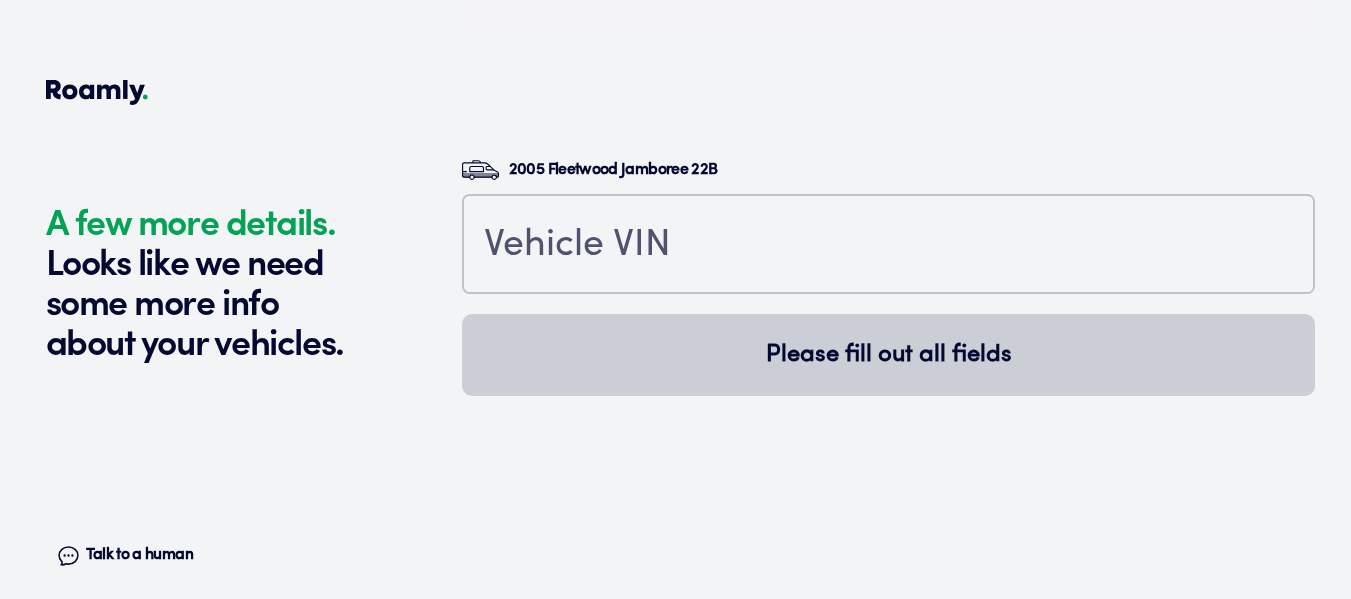 scroll, scrollTop: 4583, scrollLeft: 0, axis: vertical 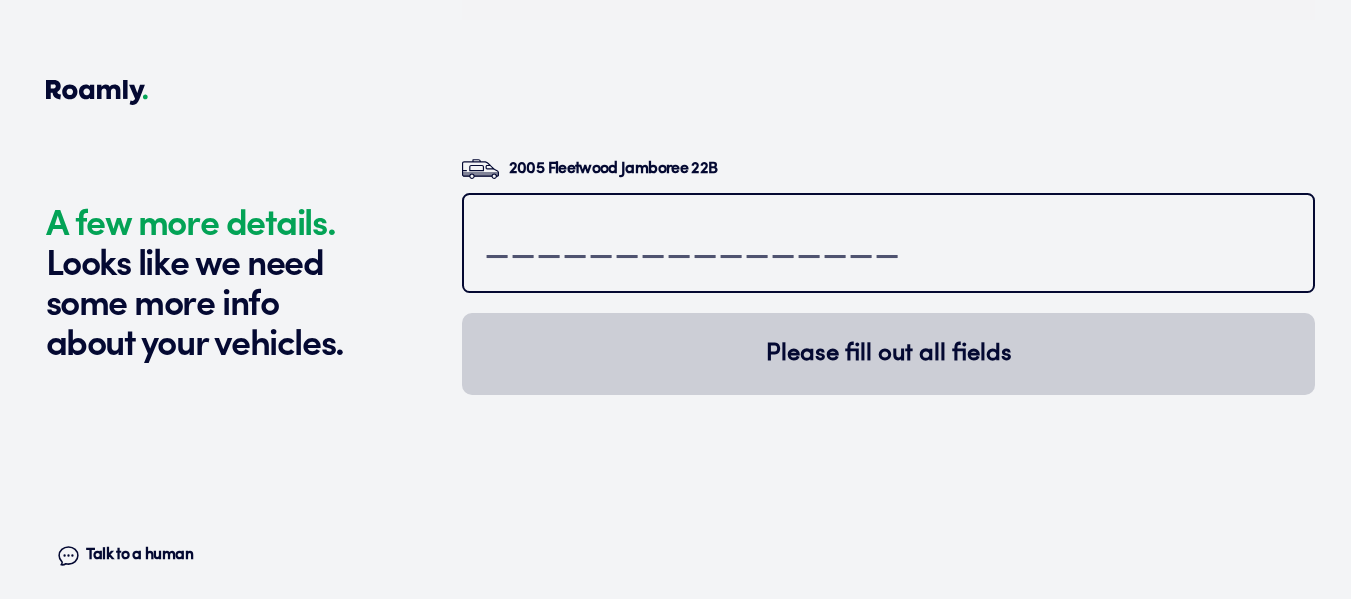 click at bounding box center (888, 245) 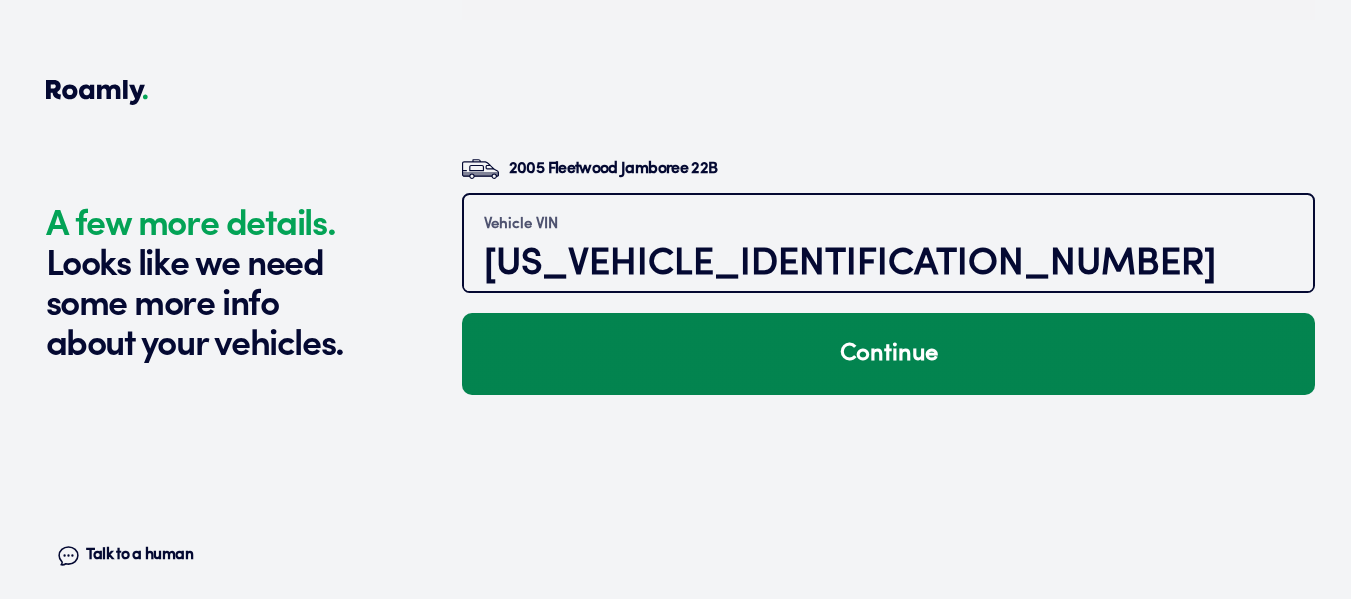 type on "[US_VEHICLE_IDENTIFICATION_NUMBER]" 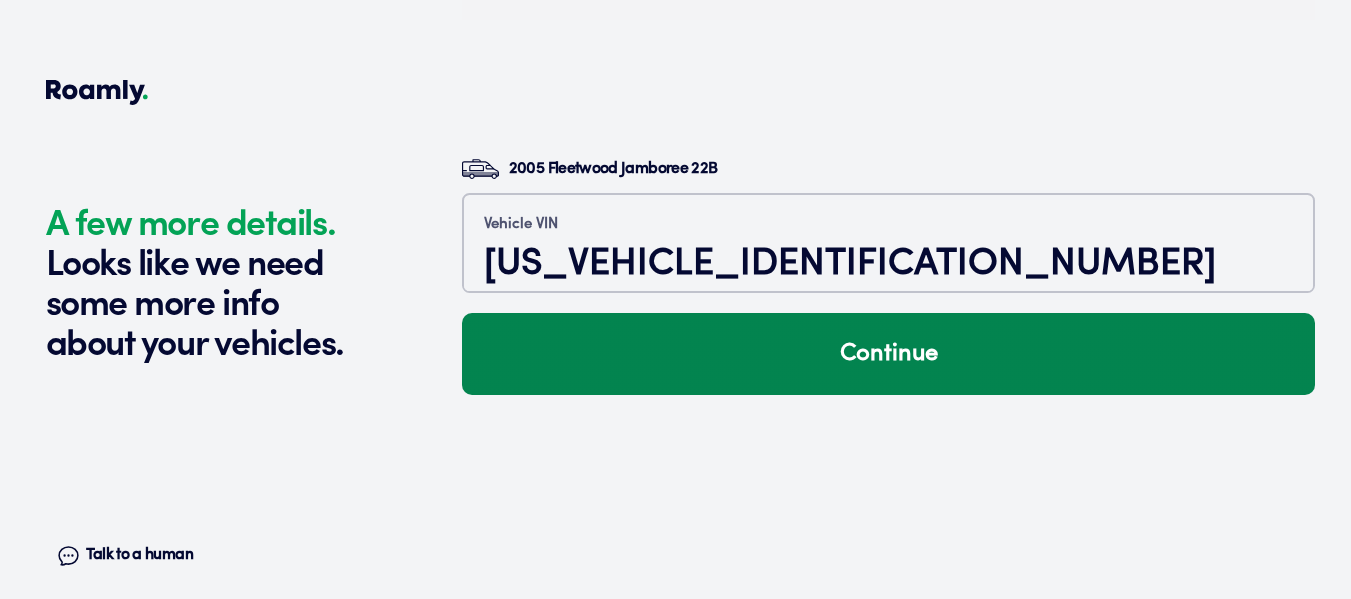click on "Continue" at bounding box center (888, 354) 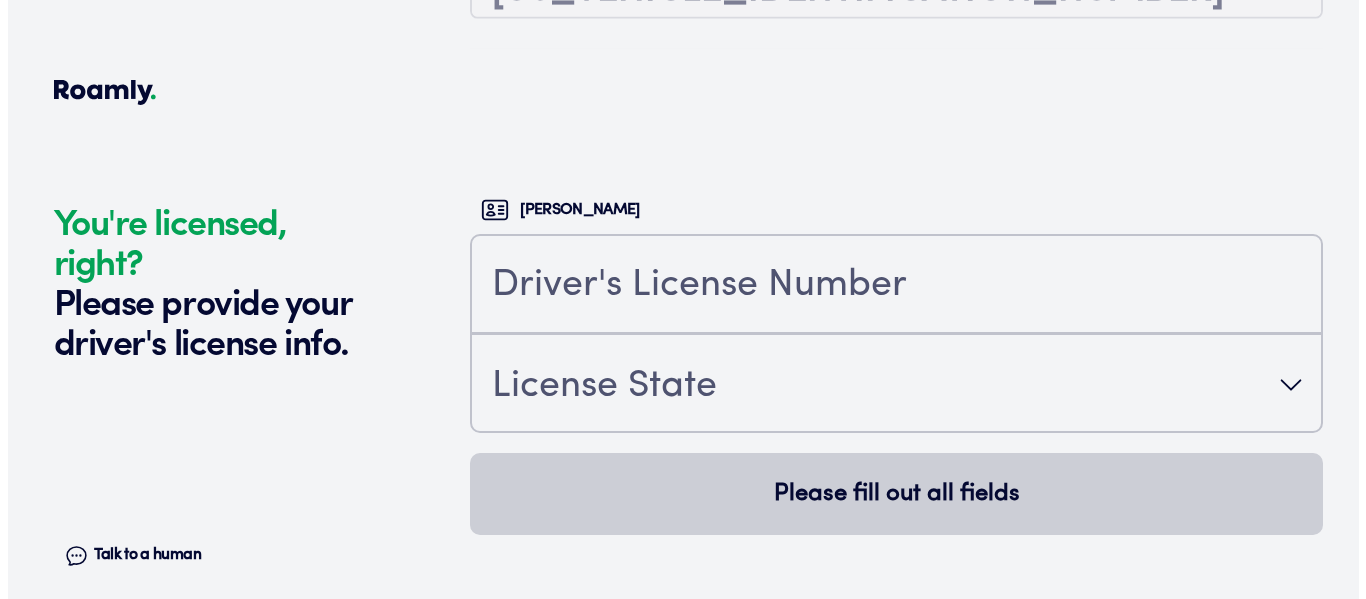 scroll, scrollTop: 4926, scrollLeft: 0, axis: vertical 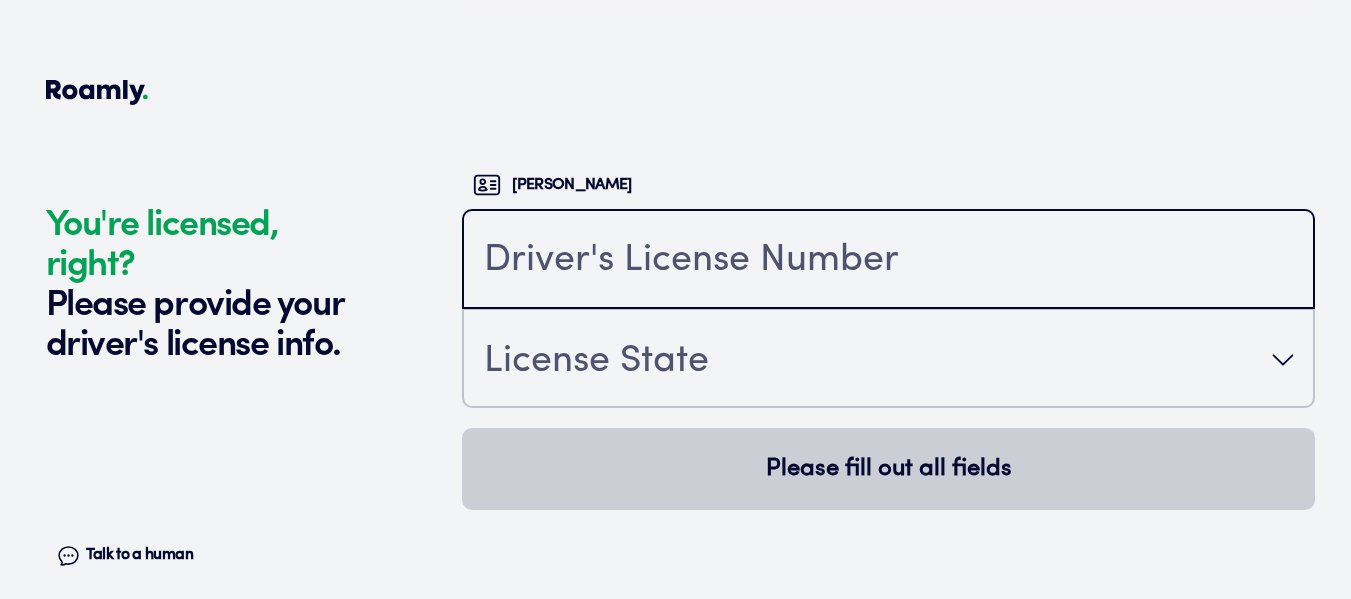 click at bounding box center [888, 261] 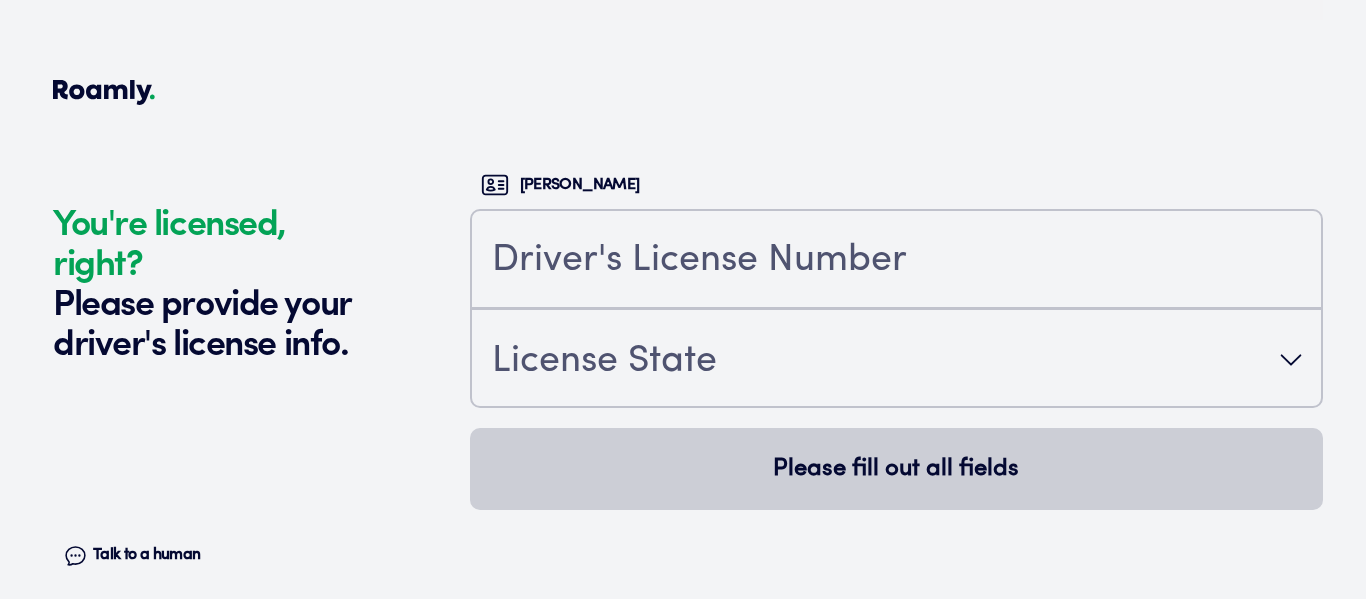 click on "License State" at bounding box center (896, 360) 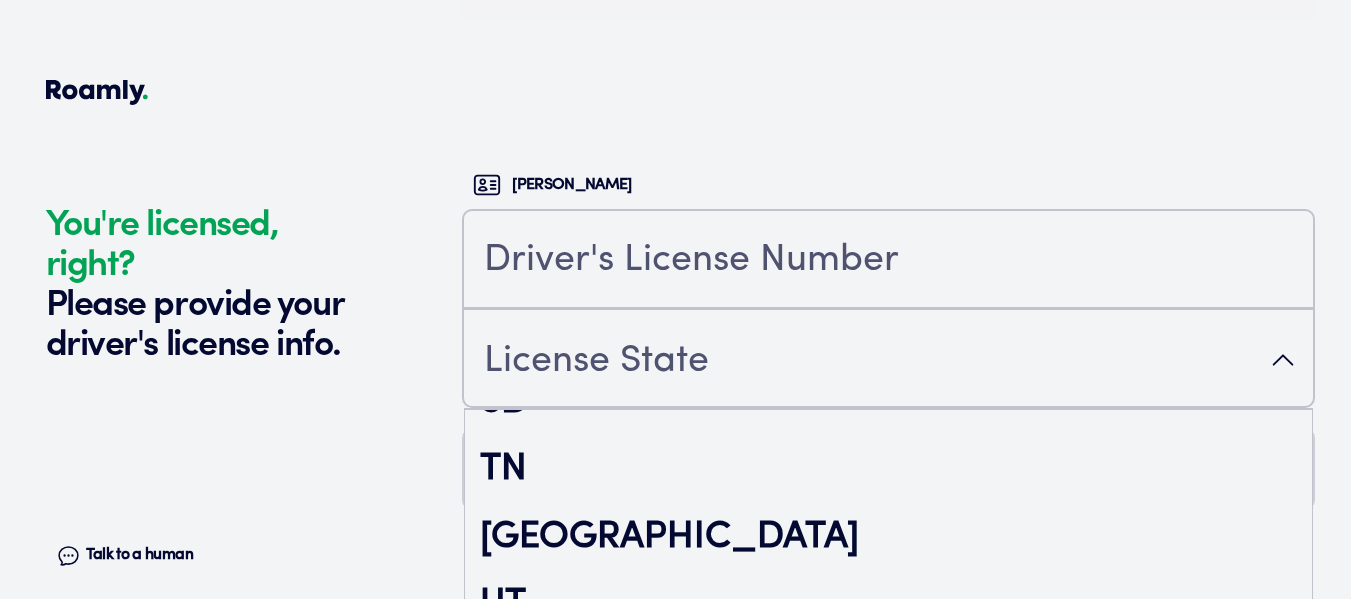 scroll, scrollTop: 3485, scrollLeft: 0, axis: vertical 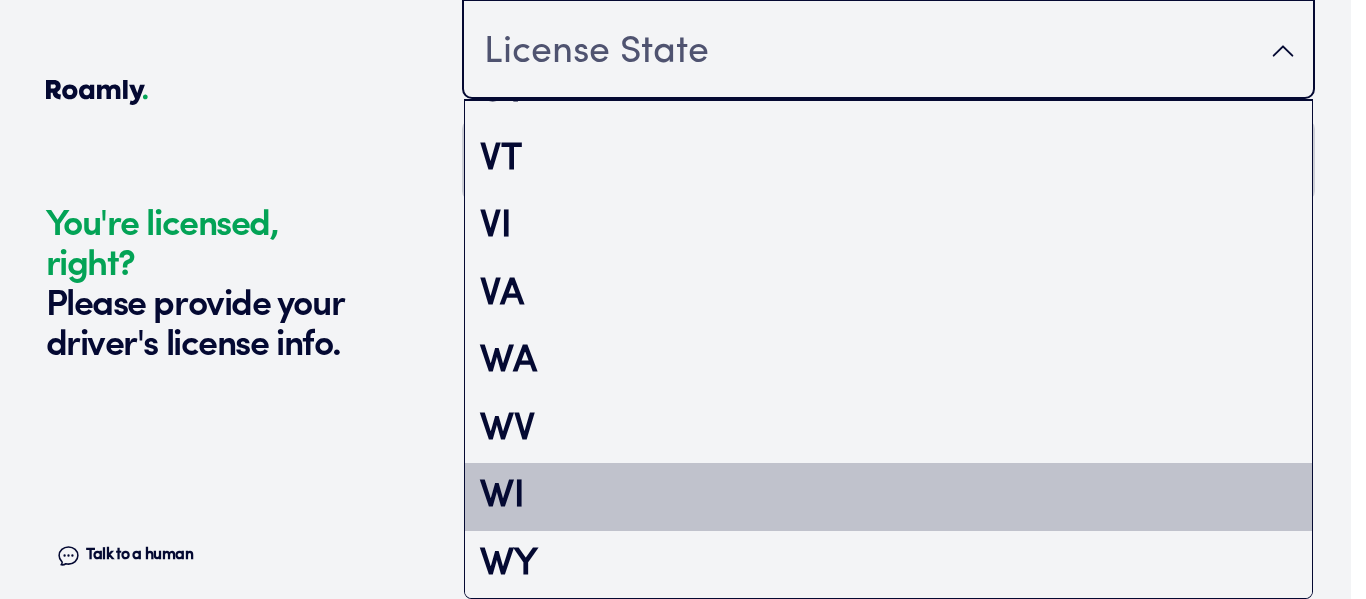 click on "WI" at bounding box center [888, 497] 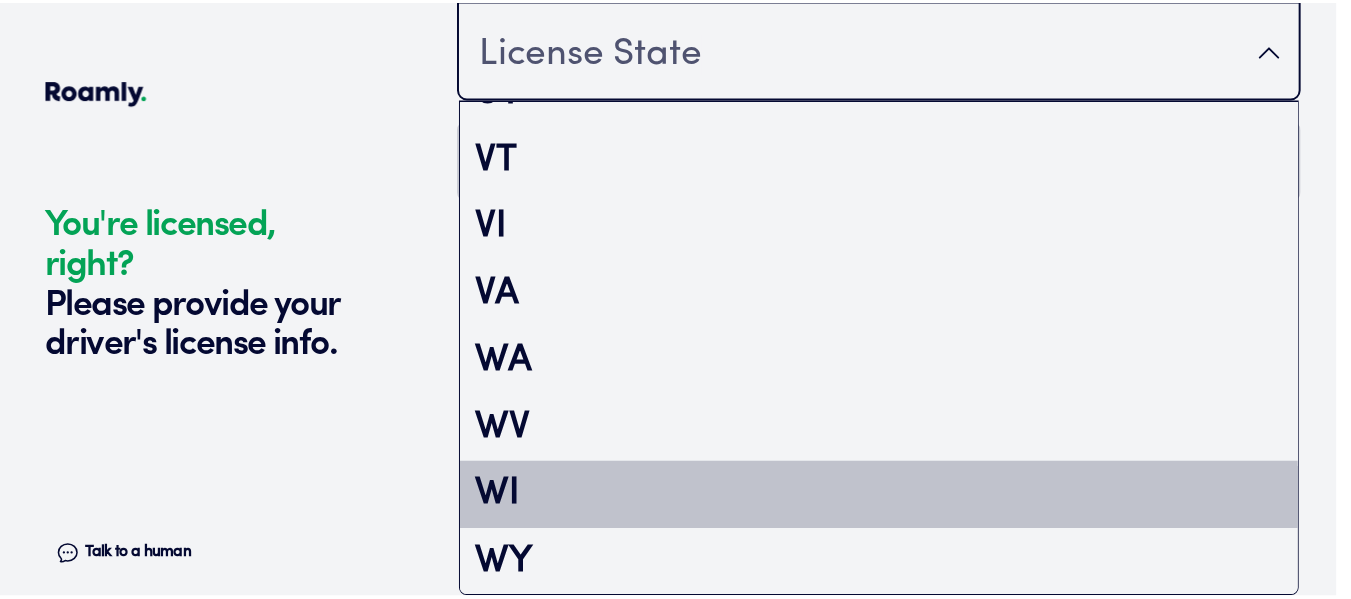scroll, scrollTop: 0, scrollLeft: 0, axis: both 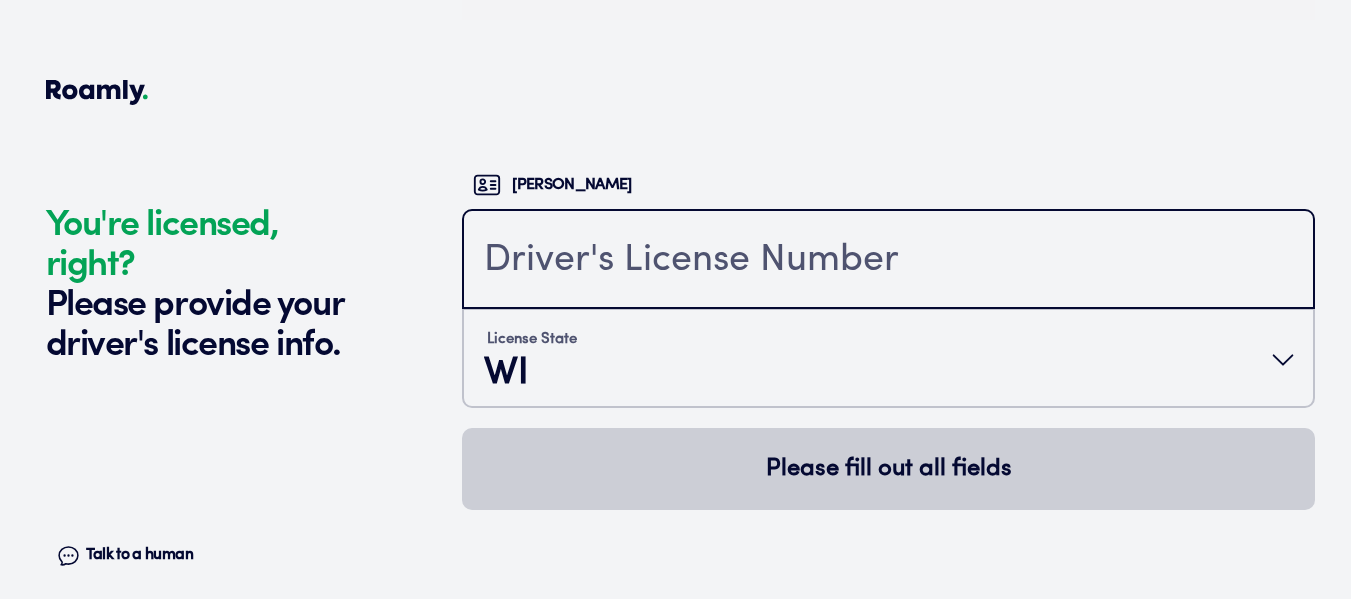 drag, startPoint x: 542, startPoint y: 275, endPoint x: 543, endPoint y: 265, distance: 10.049875 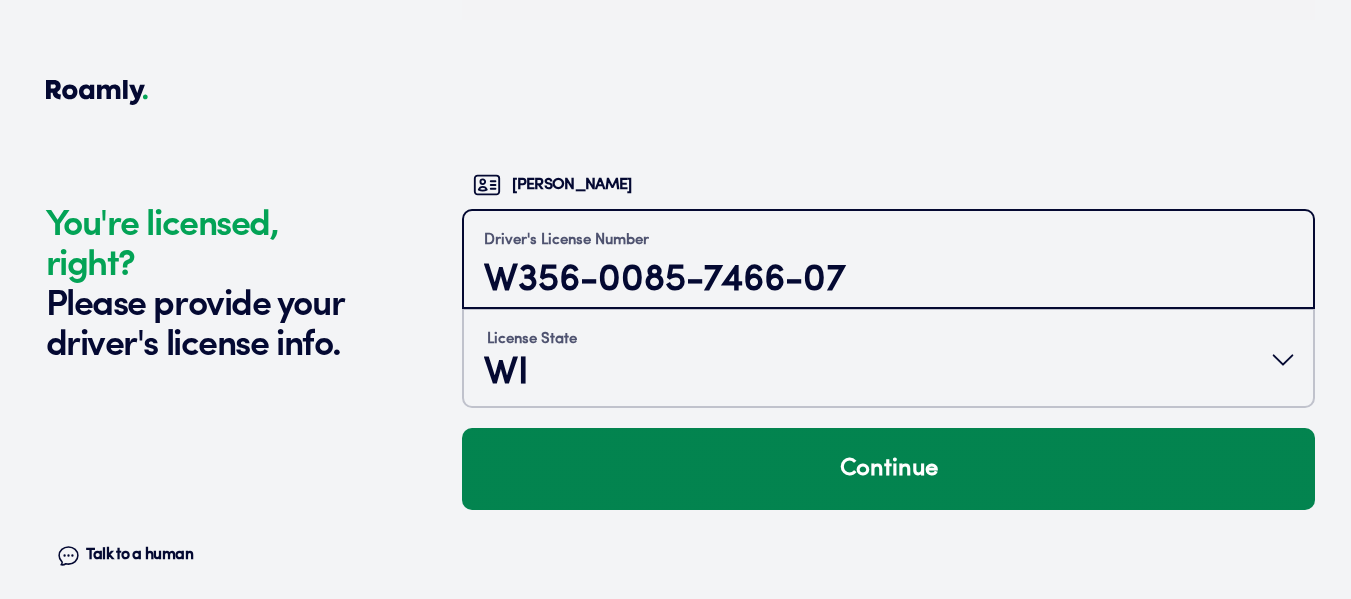 type on "W356-0085-7466-07" 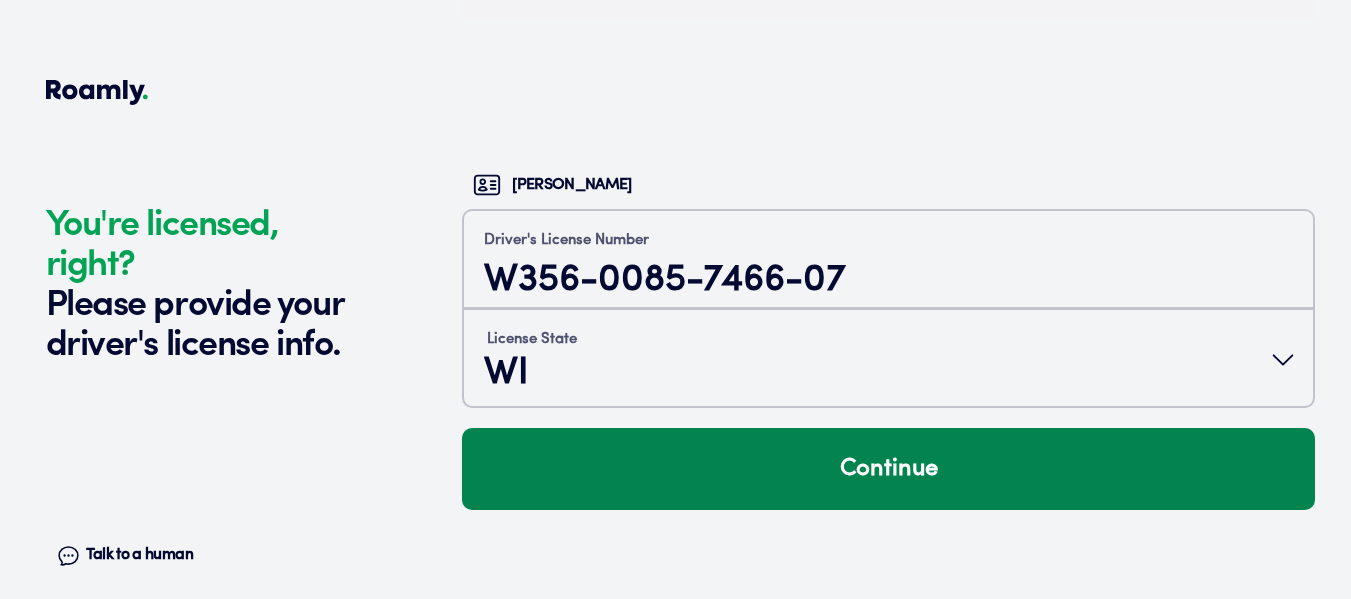click on "Continue" at bounding box center (888, 469) 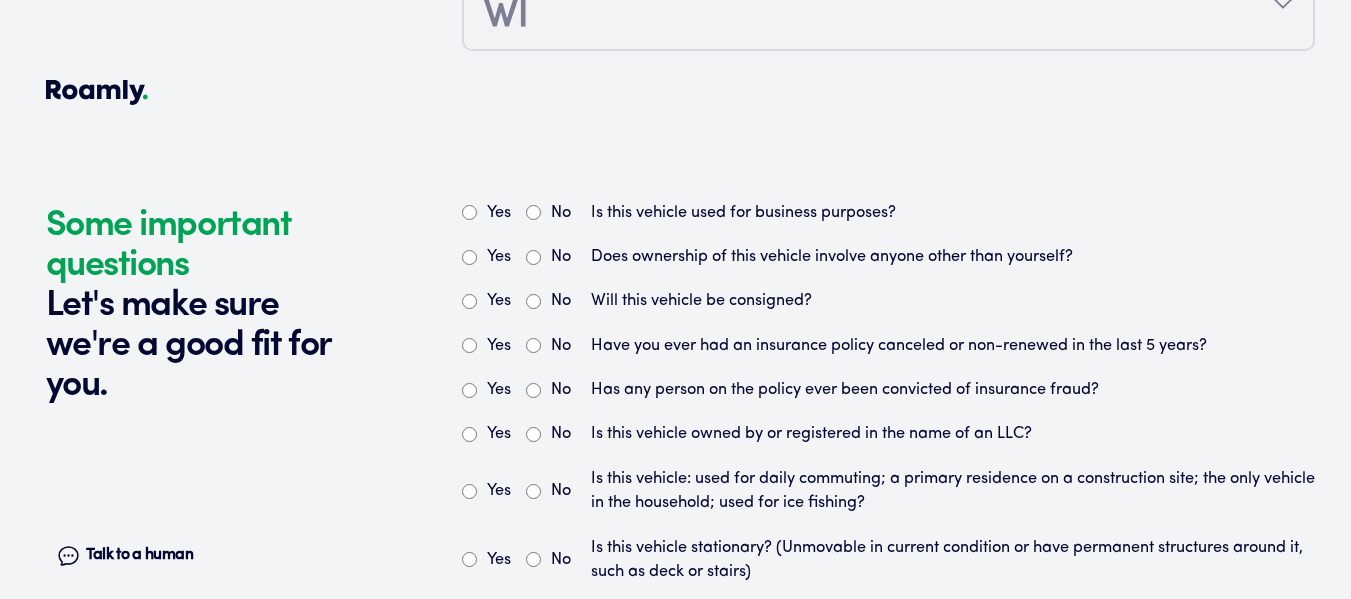scroll, scrollTop: 5384, scrollLeft: 0, axis: vertical 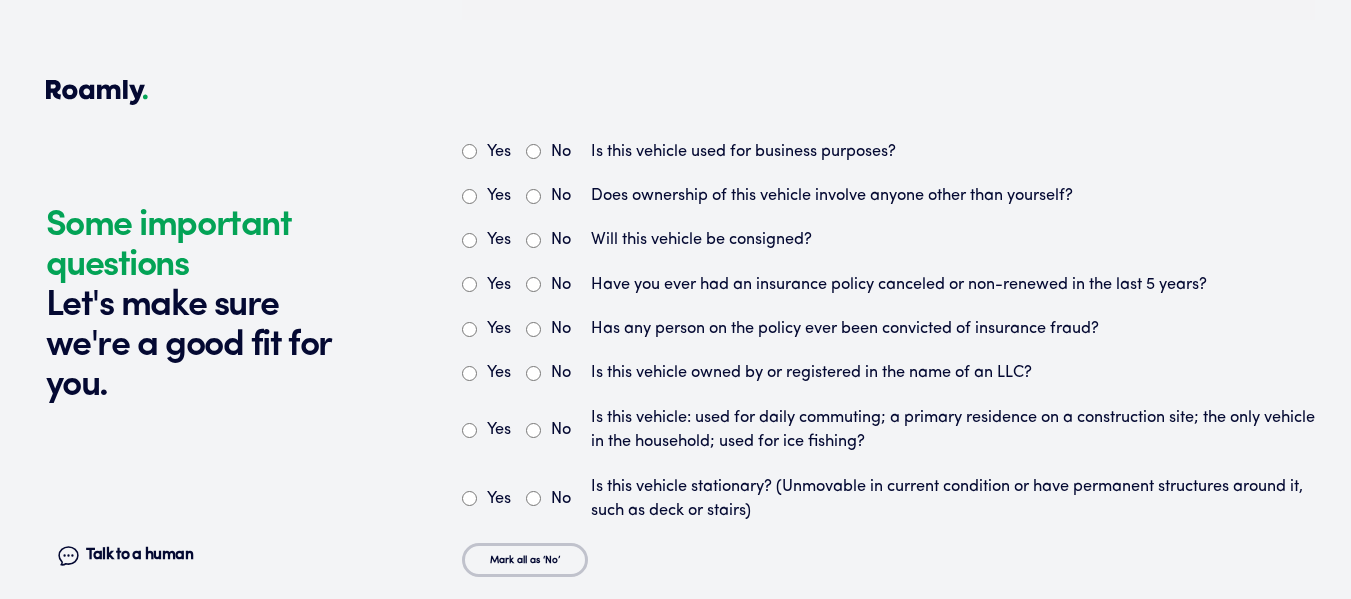 click on "No" at bounding box center (533, 151) 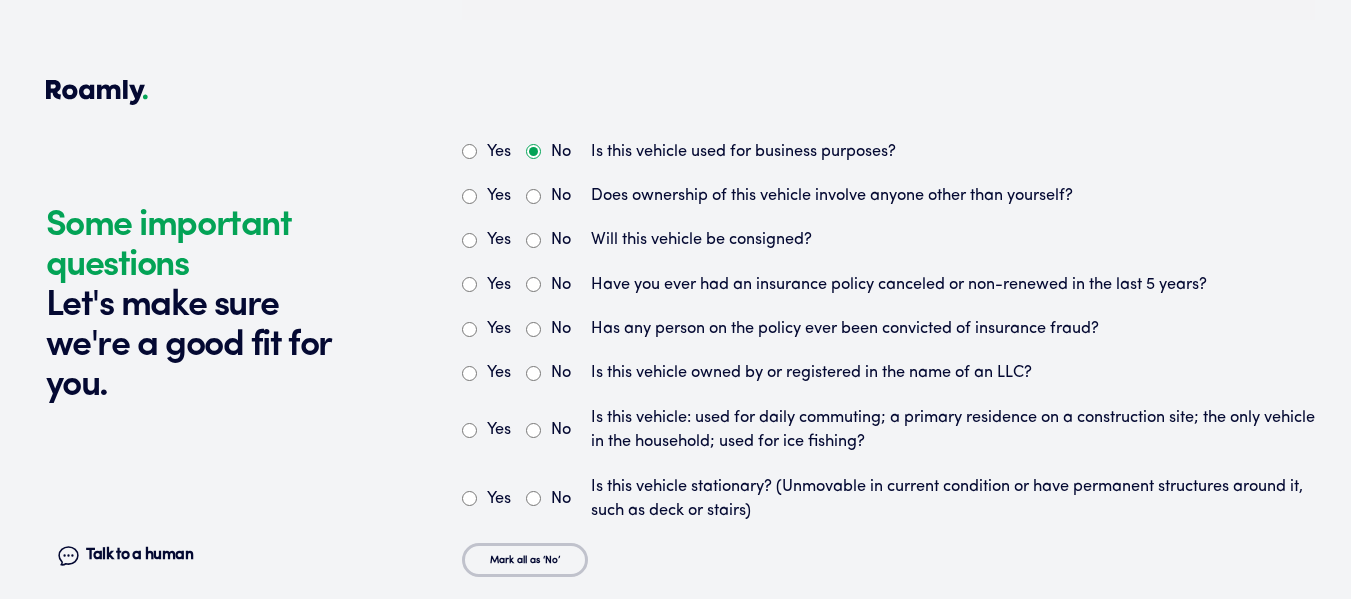 radio on "true" 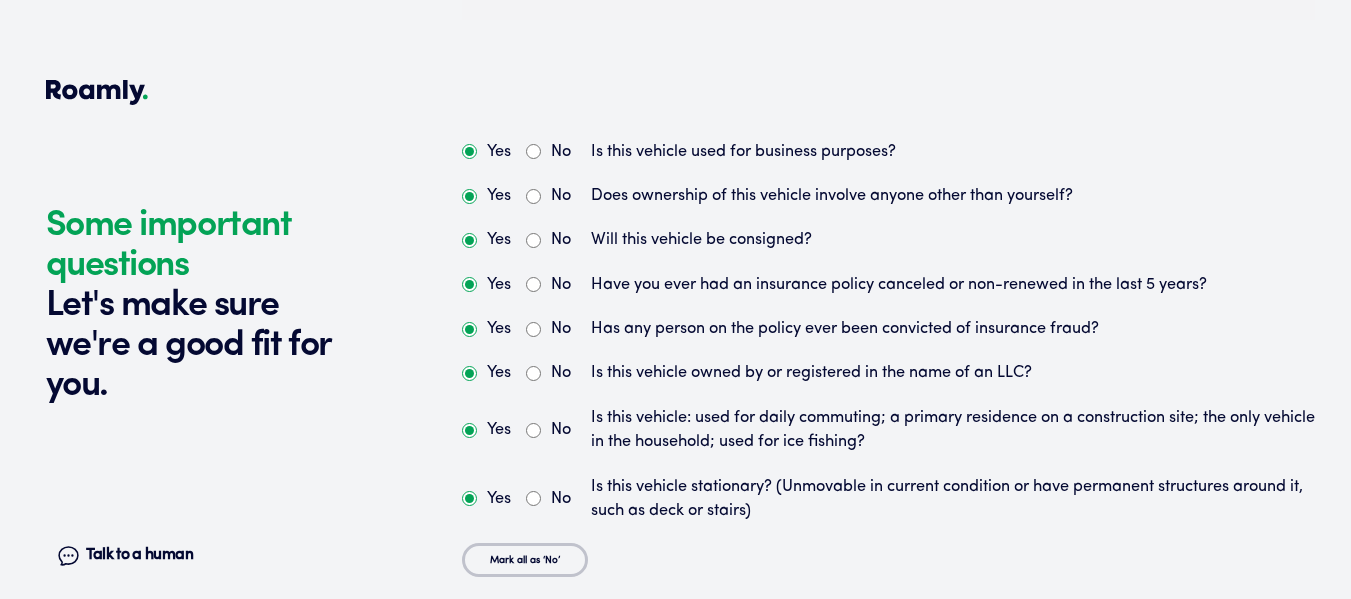 click on "Yes" at bounding box center [469, 196] 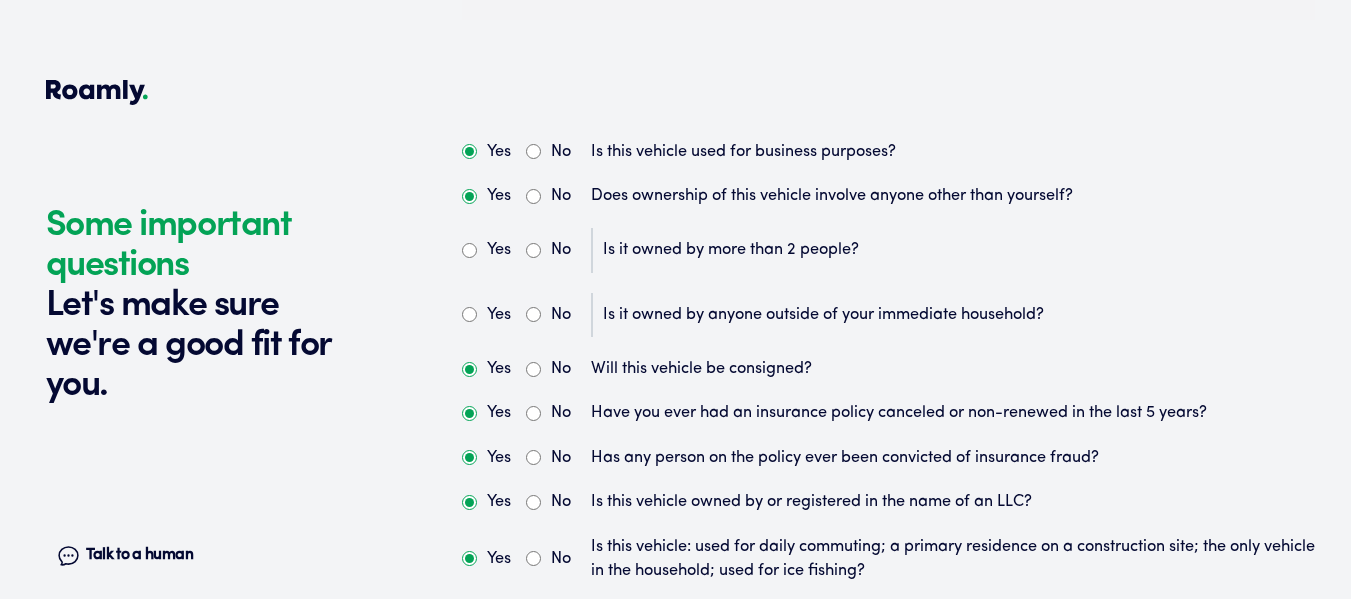 click on "No" at bounding box center [533, 250] 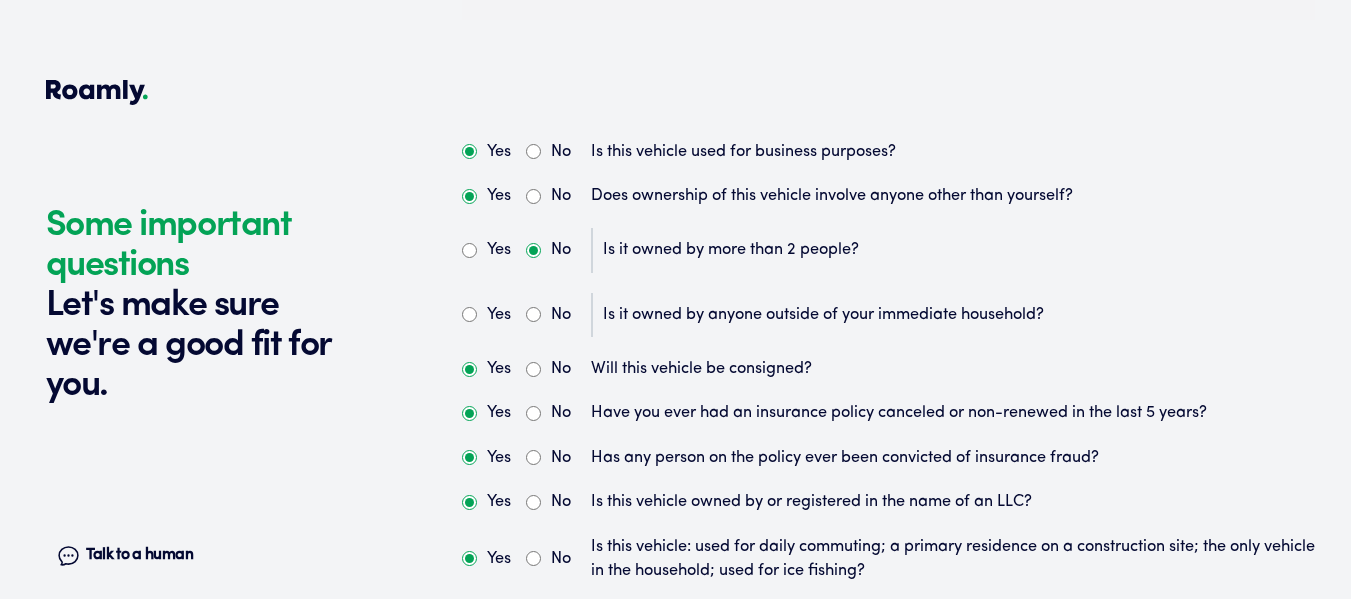 radio on "true" 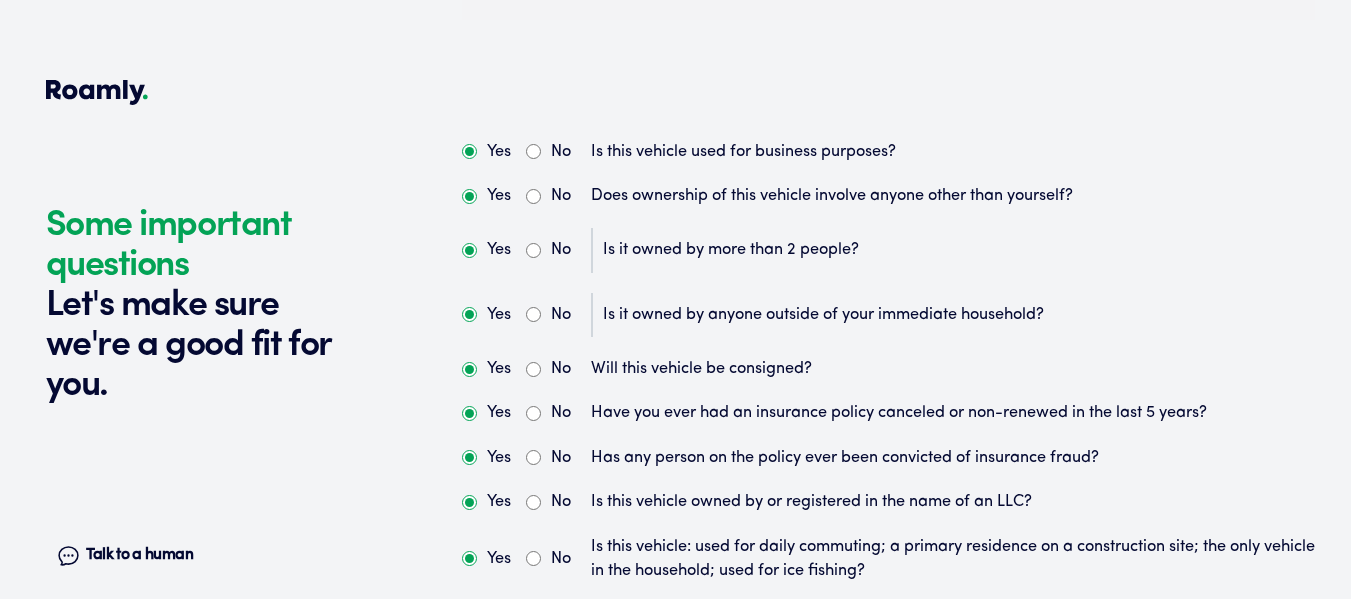 click on "No" at bounding box center [533, 314] 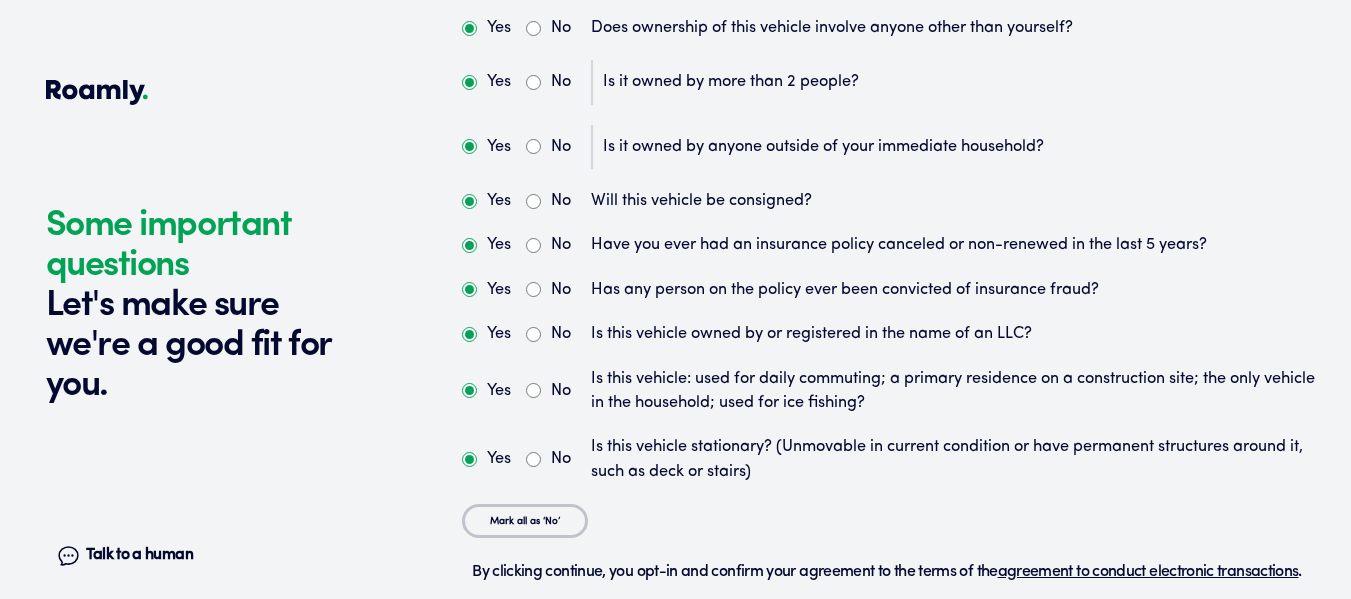scroll, scrollTop: 5584, scrollLeft: 0, axis: vertical 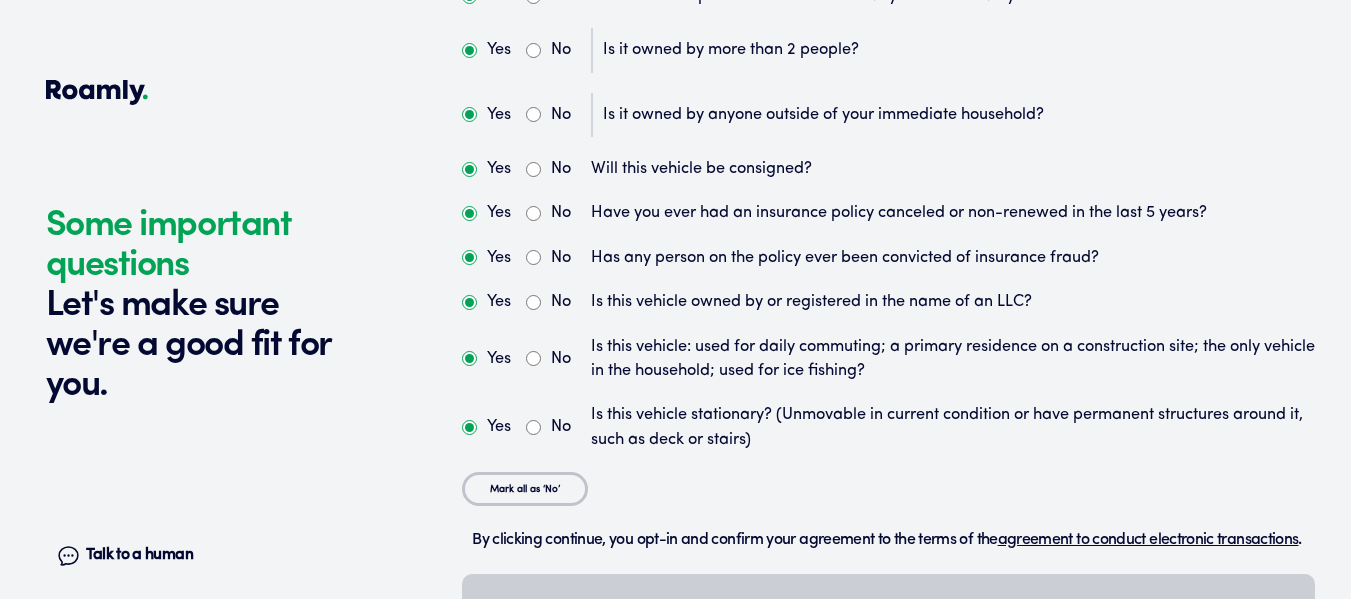 click on "No" at bounding box center [533, 213] 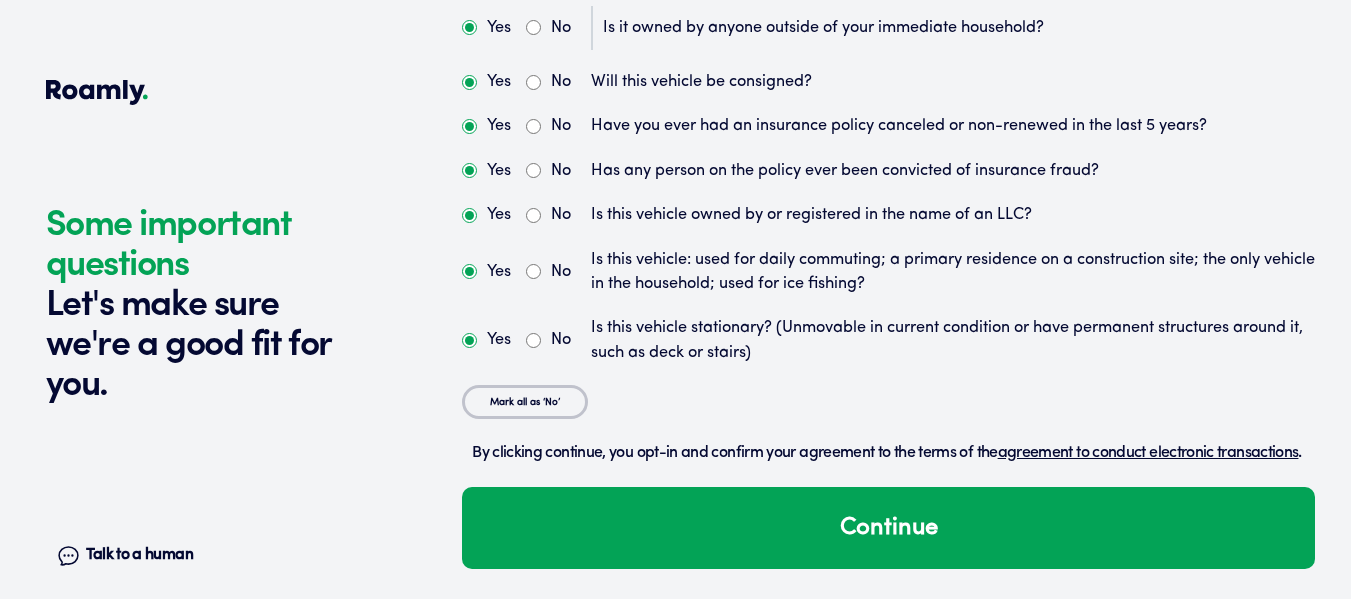 scroll, scrollTop: 5699, scrollLeft: 0, axis: vertical 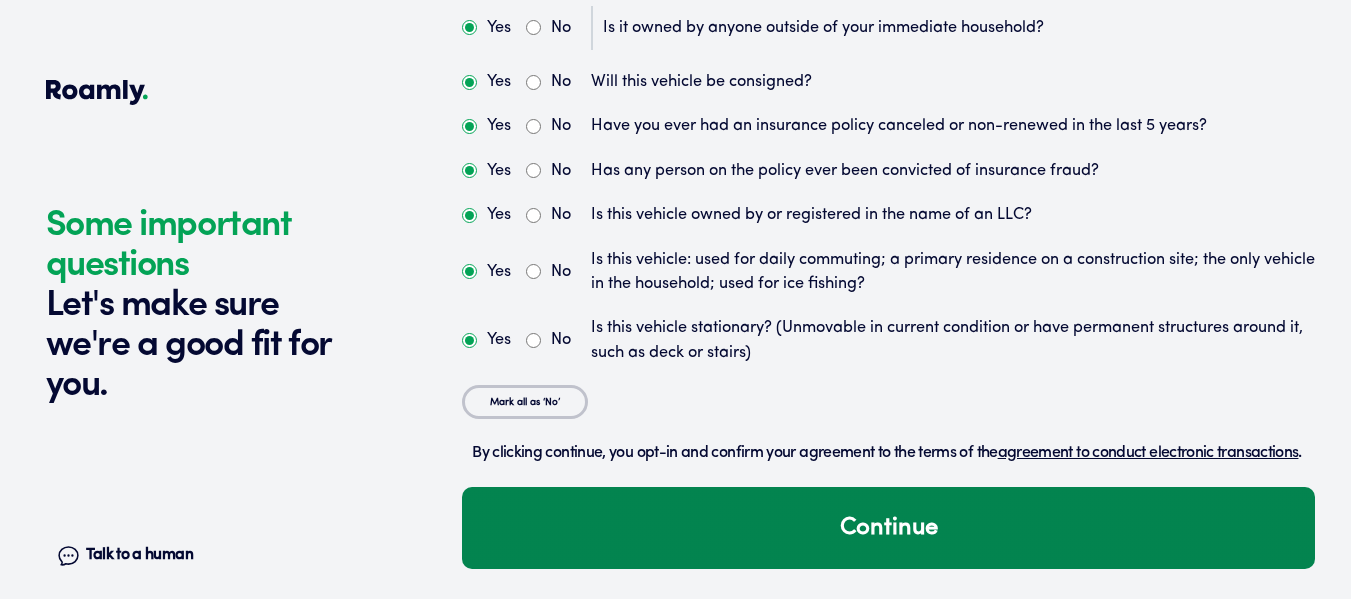 click on "Continue" at bounding box center (888, 528) 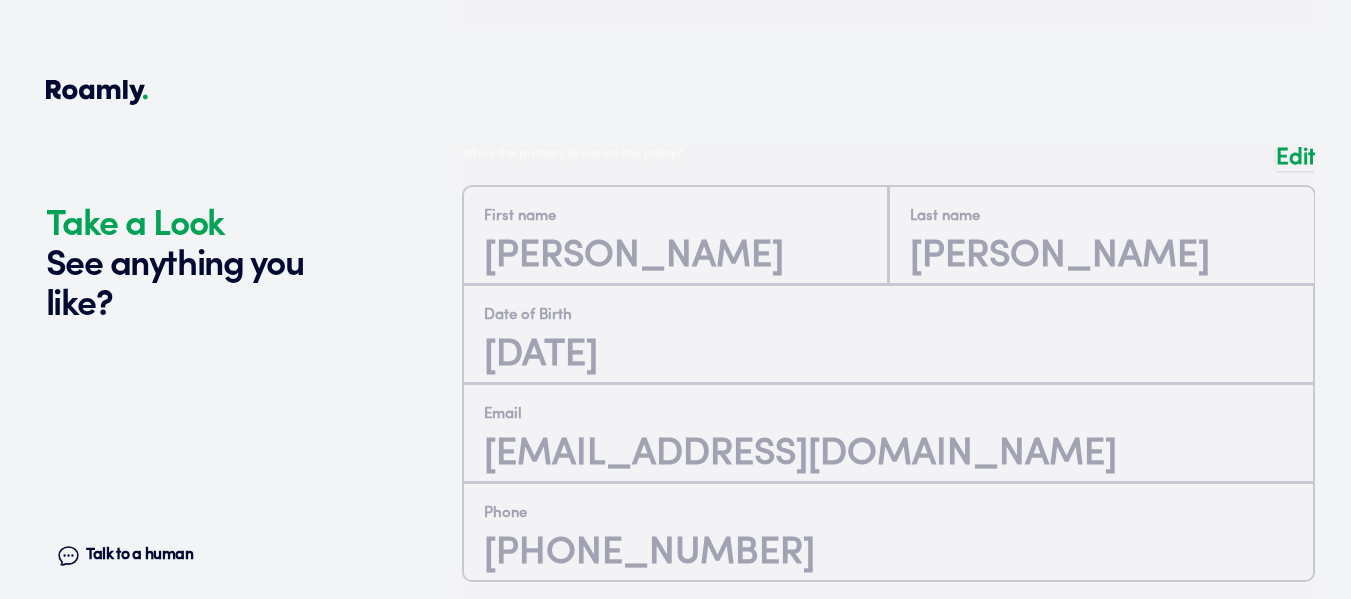 scroll, scrollTop: 1361, scrollLeft: 0, axis: vertical 